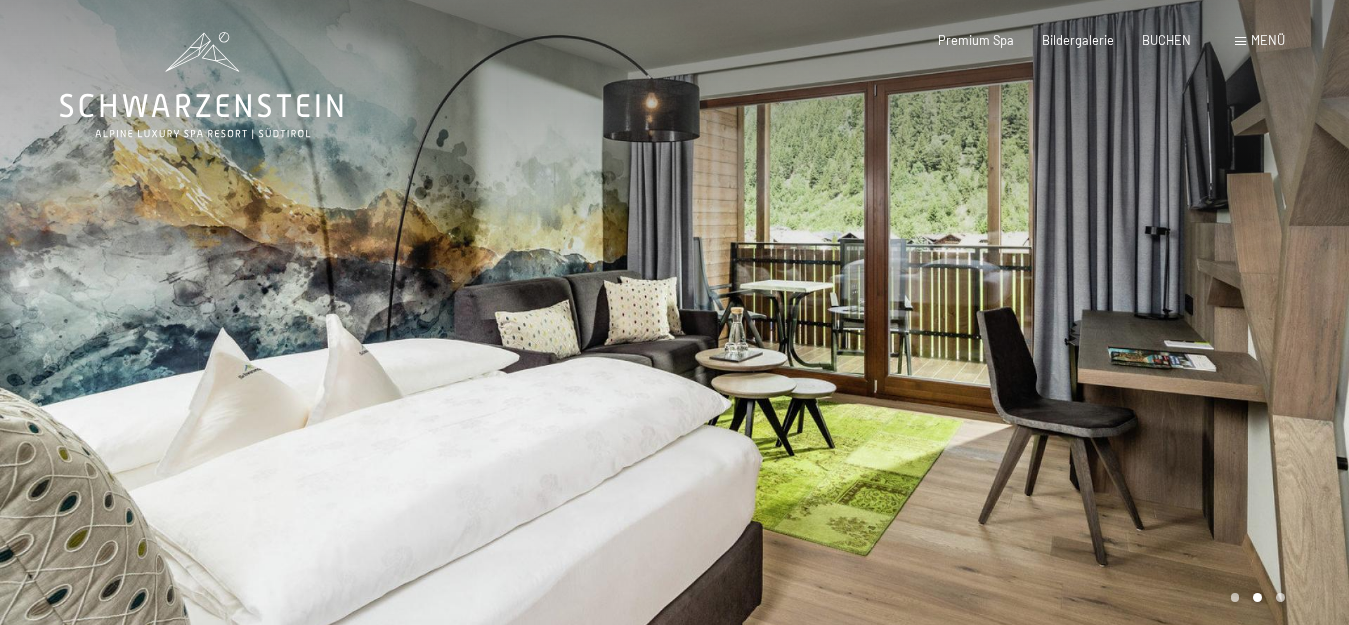 scroll, scrollTop: 0, scrollLeft: 0, axis: both 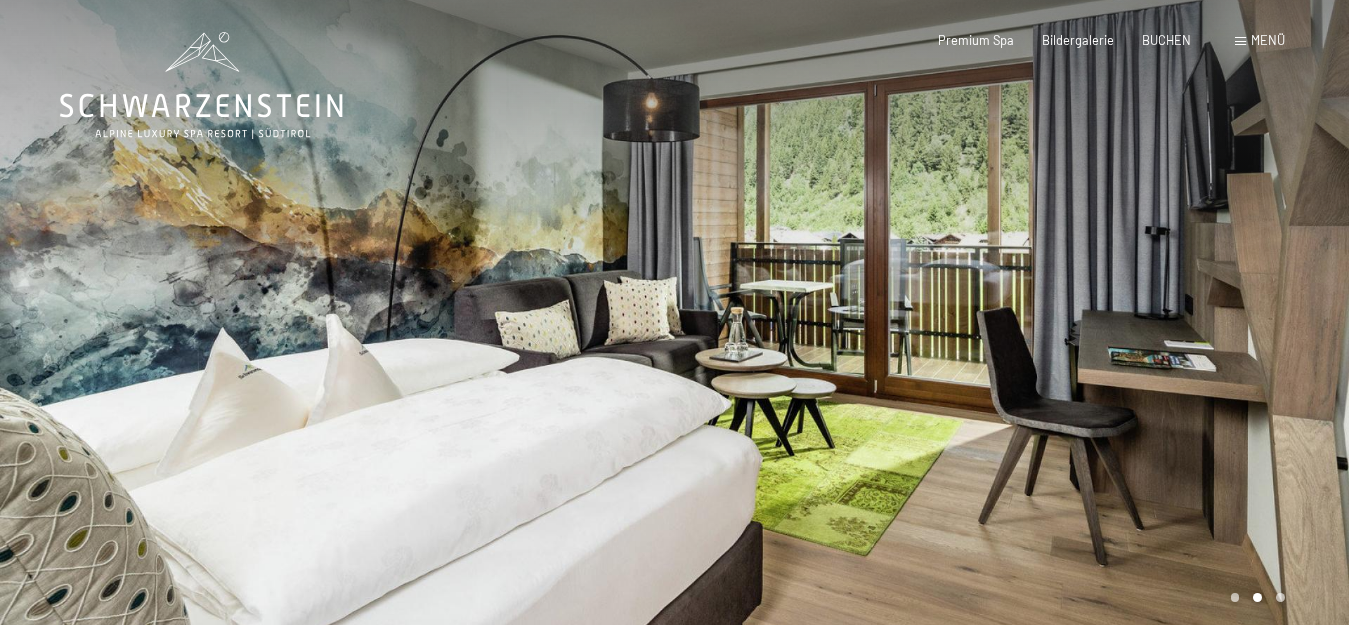 click 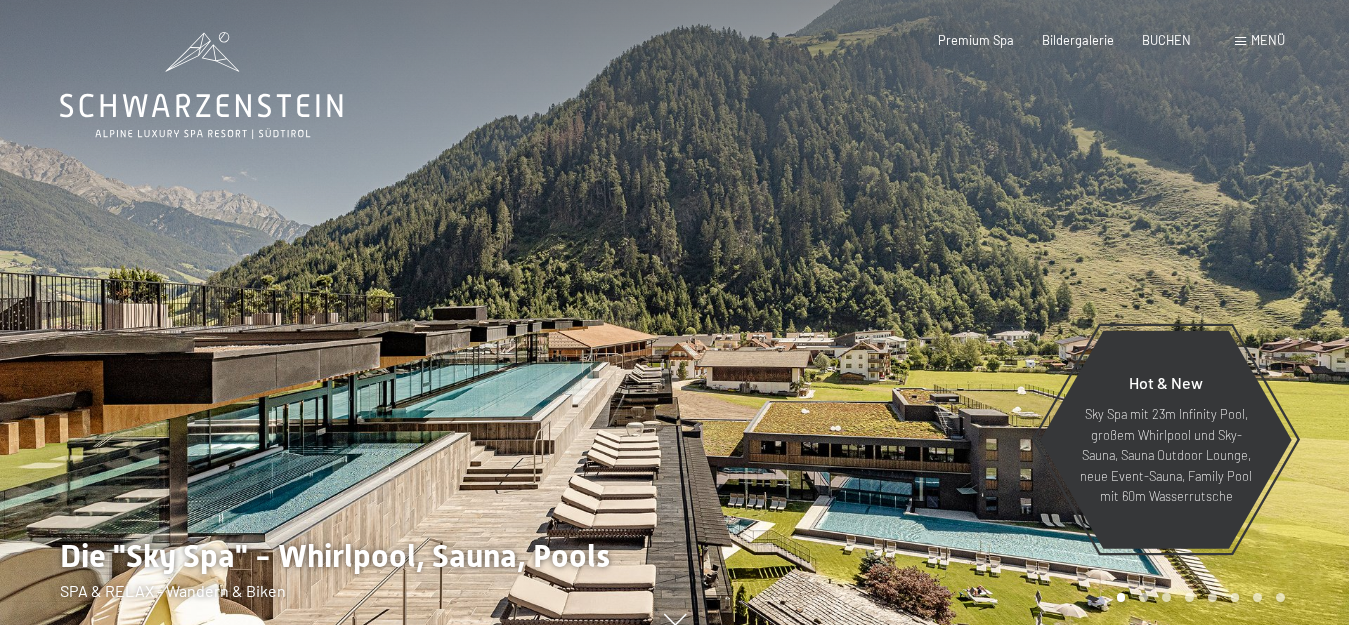scroll, scrollTop: 0, scrollLeft: 0, axis: both 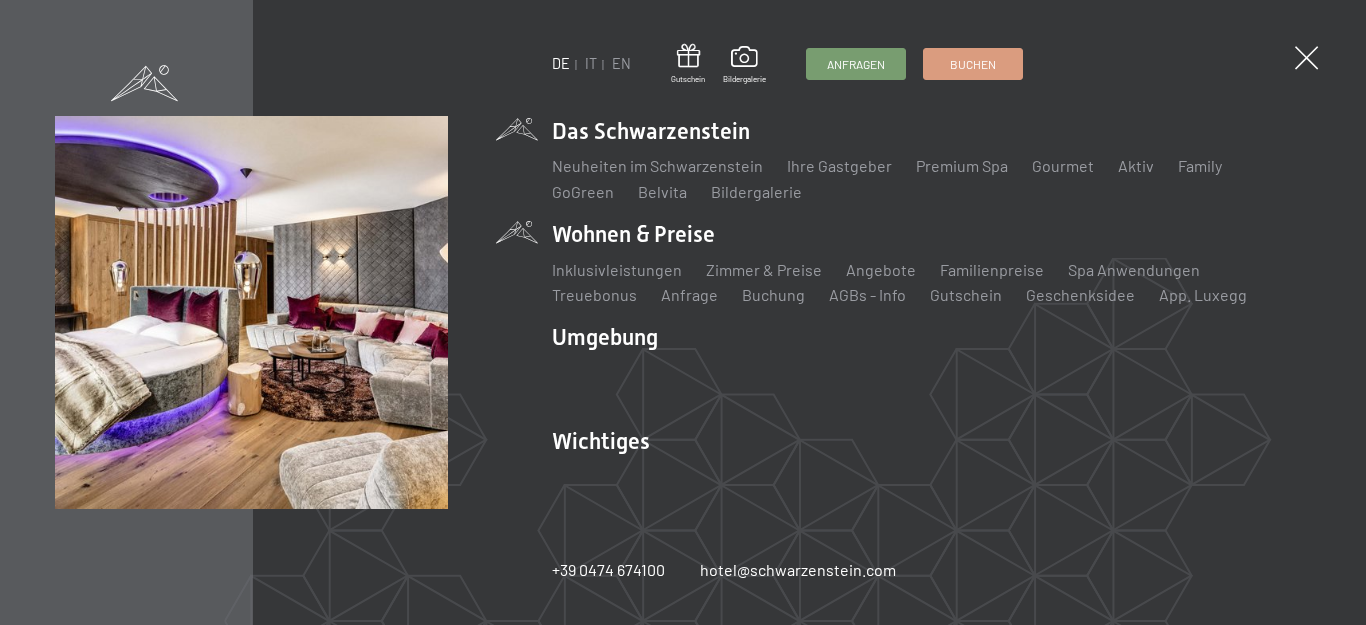 click on "Wohnen & Preise           Inklusivleistungen         Zimmer & Preise         Liste             Angebote         Liste             Familienpreise         Spa Anwendungen         Treuebonus         Anfrage         Buchung         AGBs - Info         Gutschein         Geschenksidee         App. Luxegg" at bounding box center (931, 262) 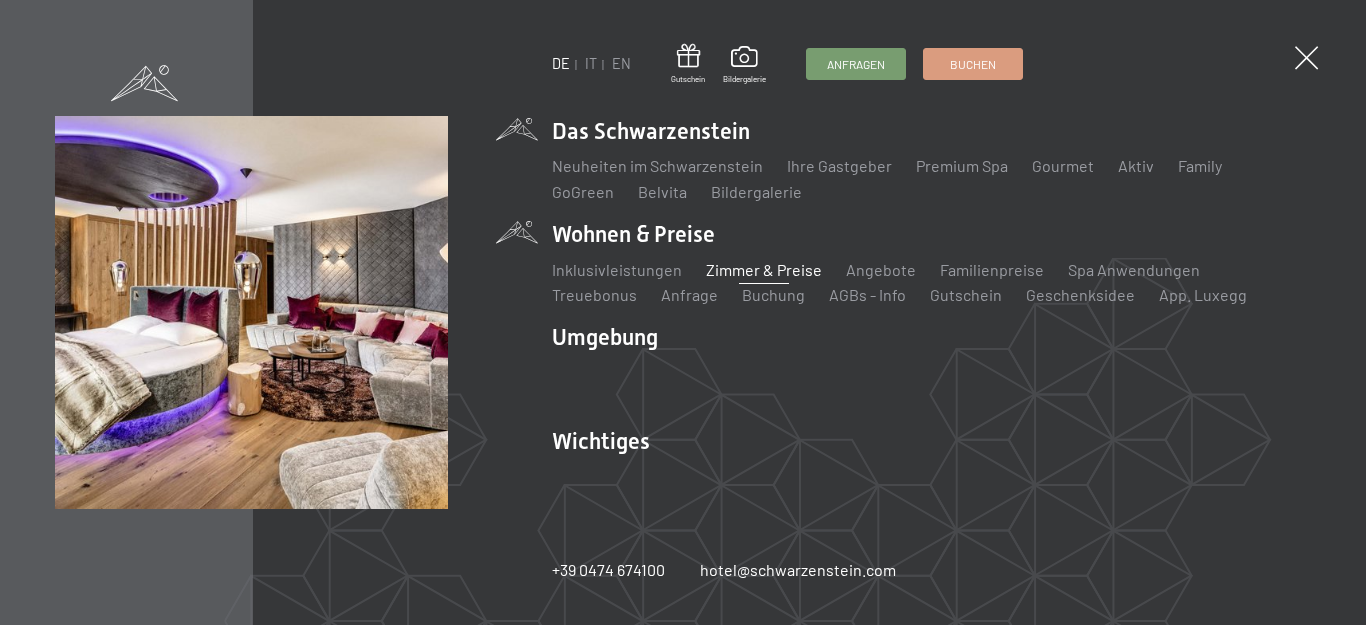 click on "Zimmer & Preise" at bounding box center (764, 269) 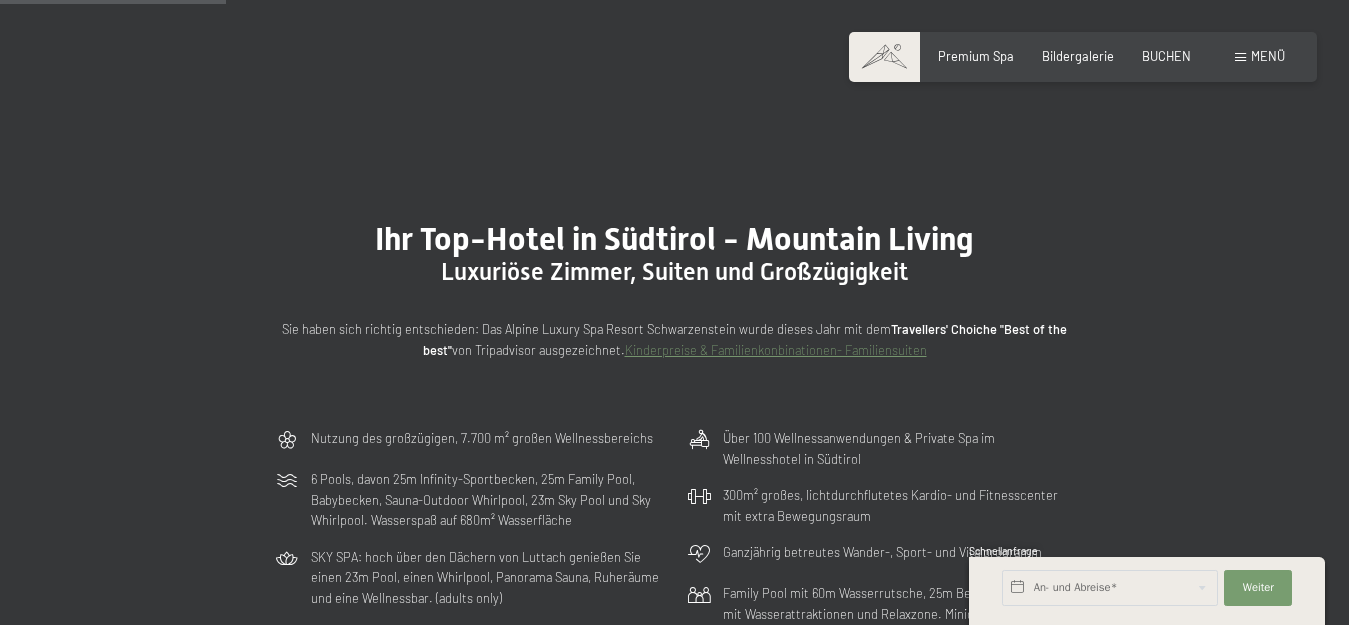 scroll, scrollTop: 860, scrollLeft: 0, axis: vertical 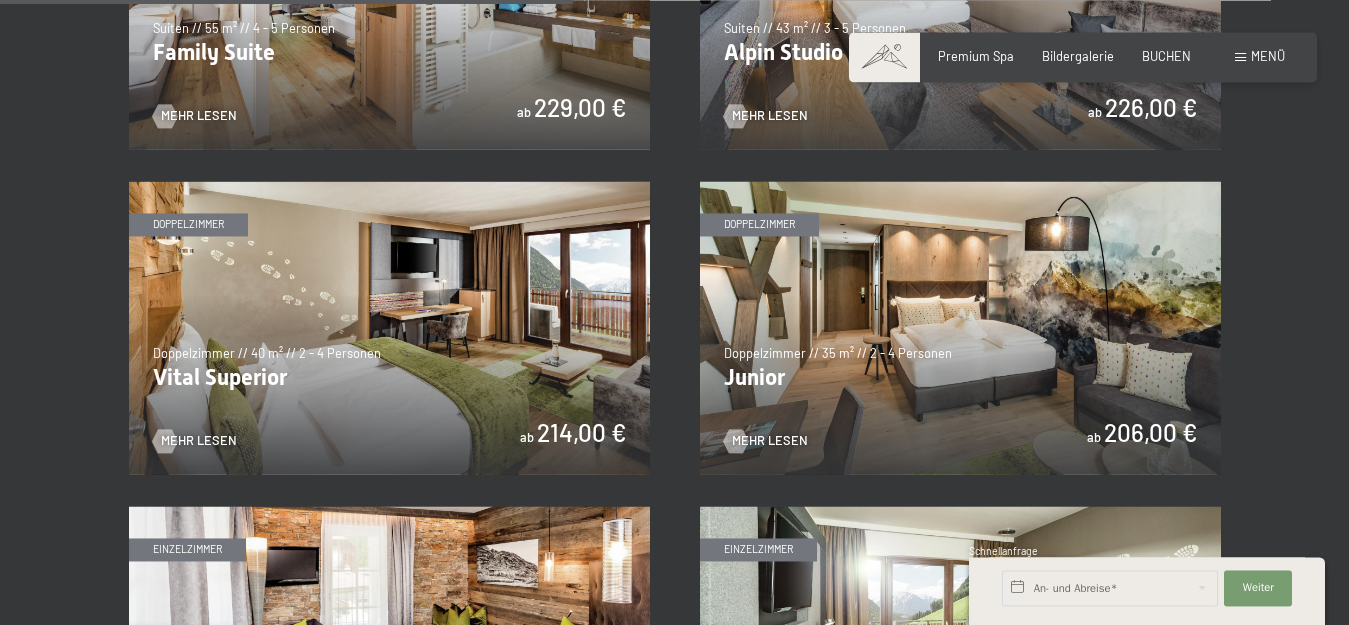 click at bounding box center [960, 327] 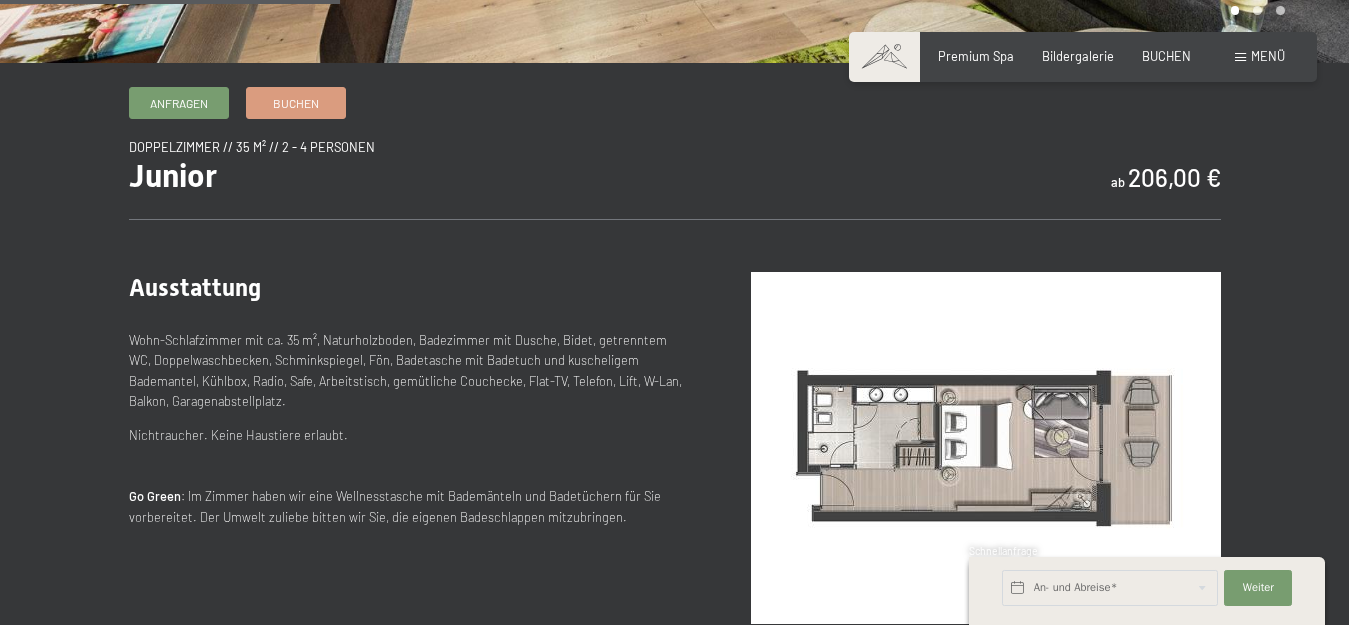 scroll, scrollTop: 587, scrollLeft: 0, axis: vertical 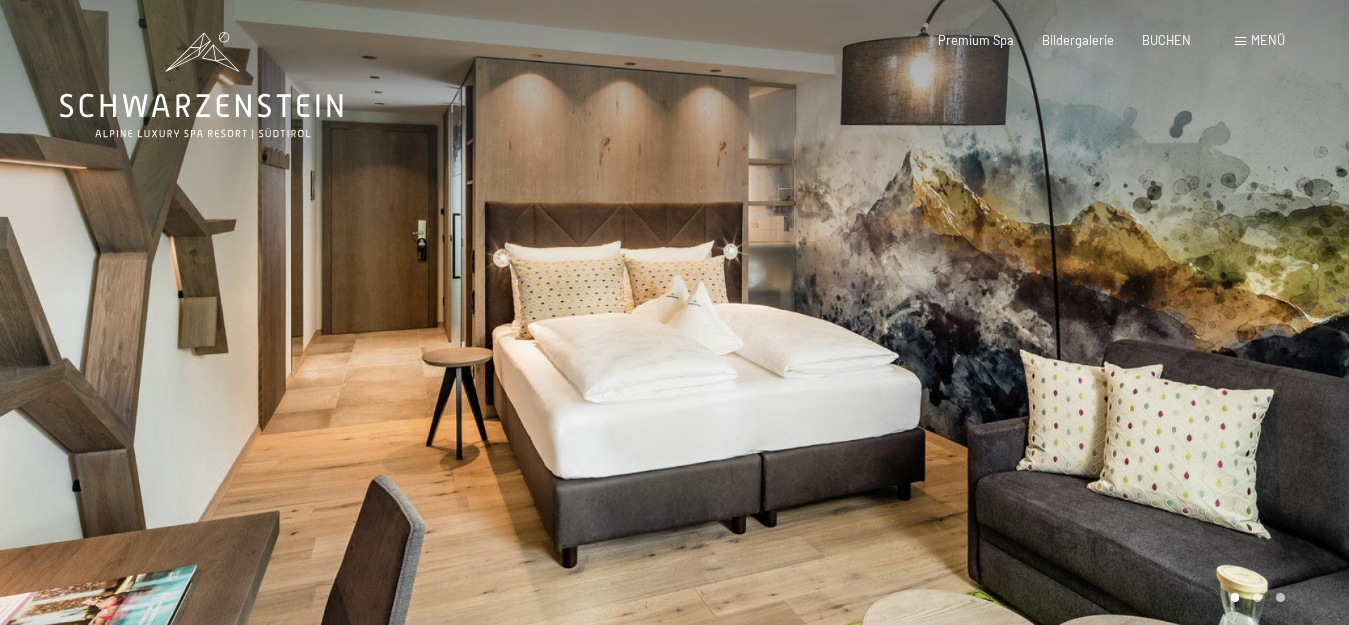 click at bounding box center [1012, 325] 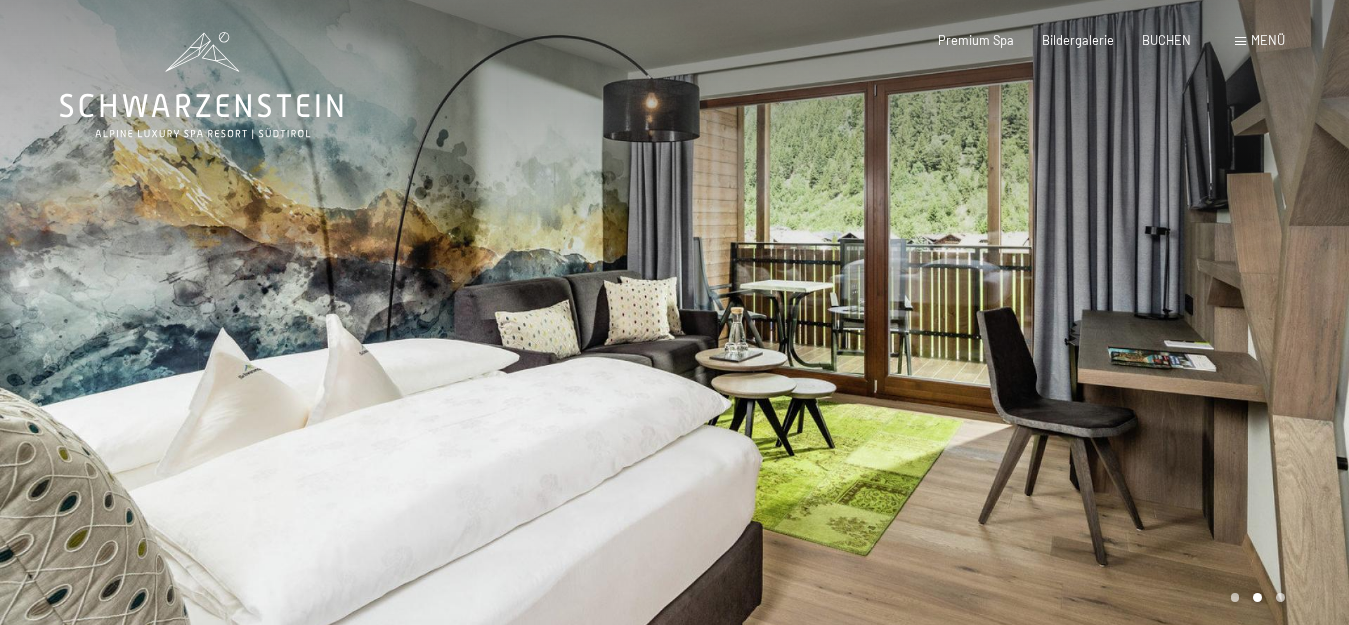 click at bounding box center (1012, 325) 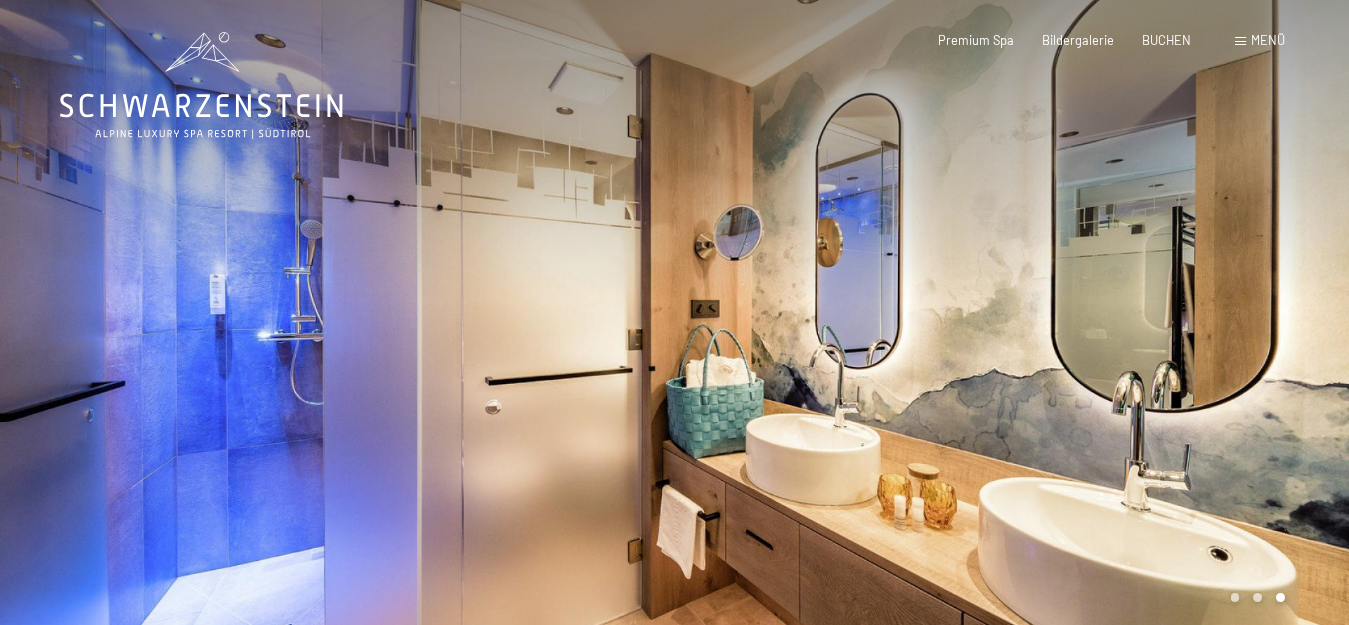 click at bounding box center (1012, 325) 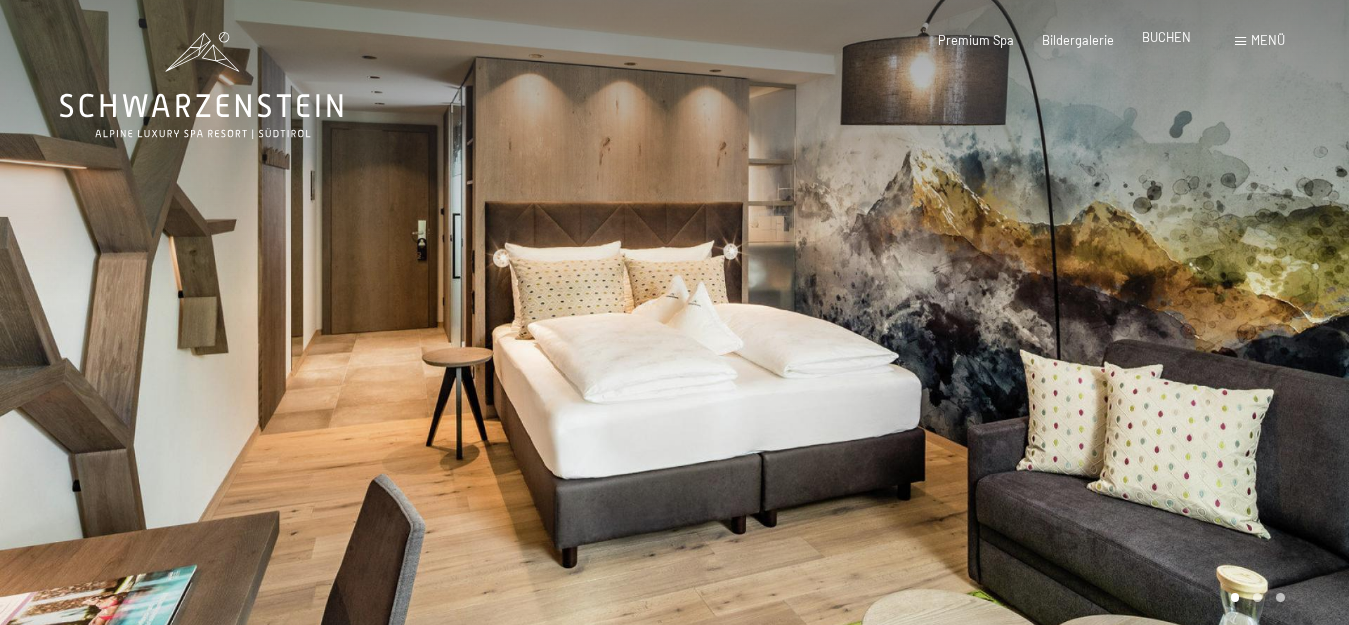 click on "BUCHEN" at bounding box center [1166, 37] 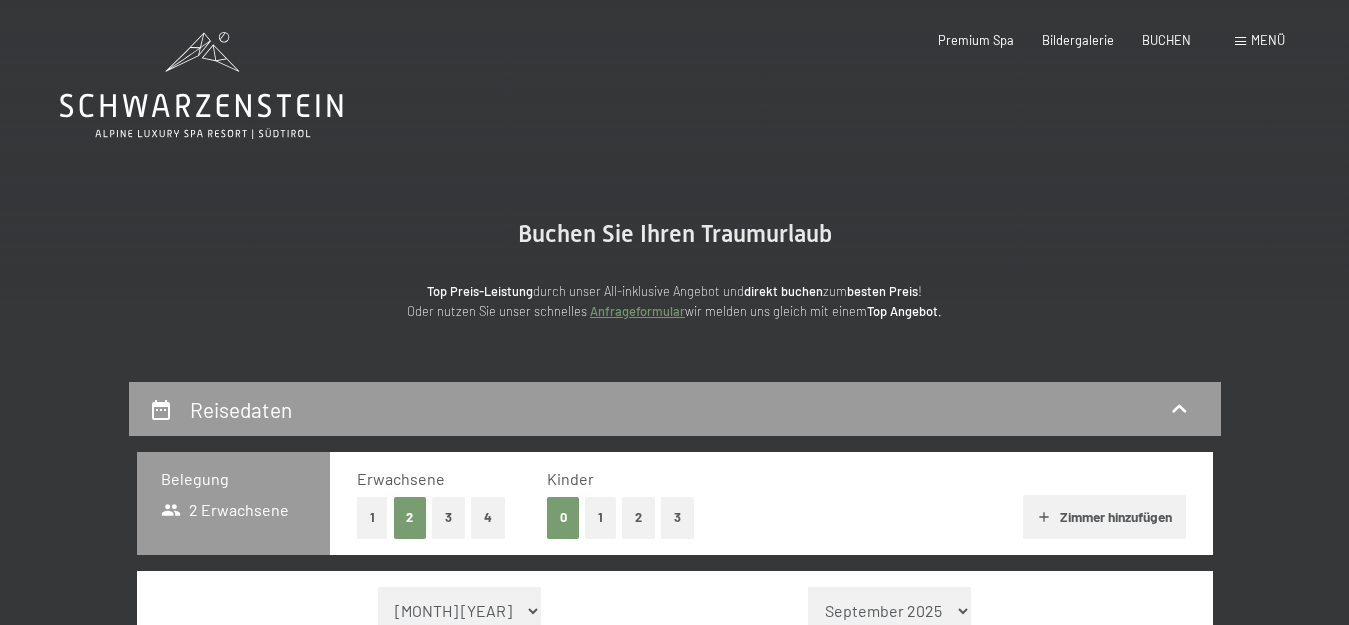 scroll, scrollTop: 0, scrollLeft: 0, axis: both 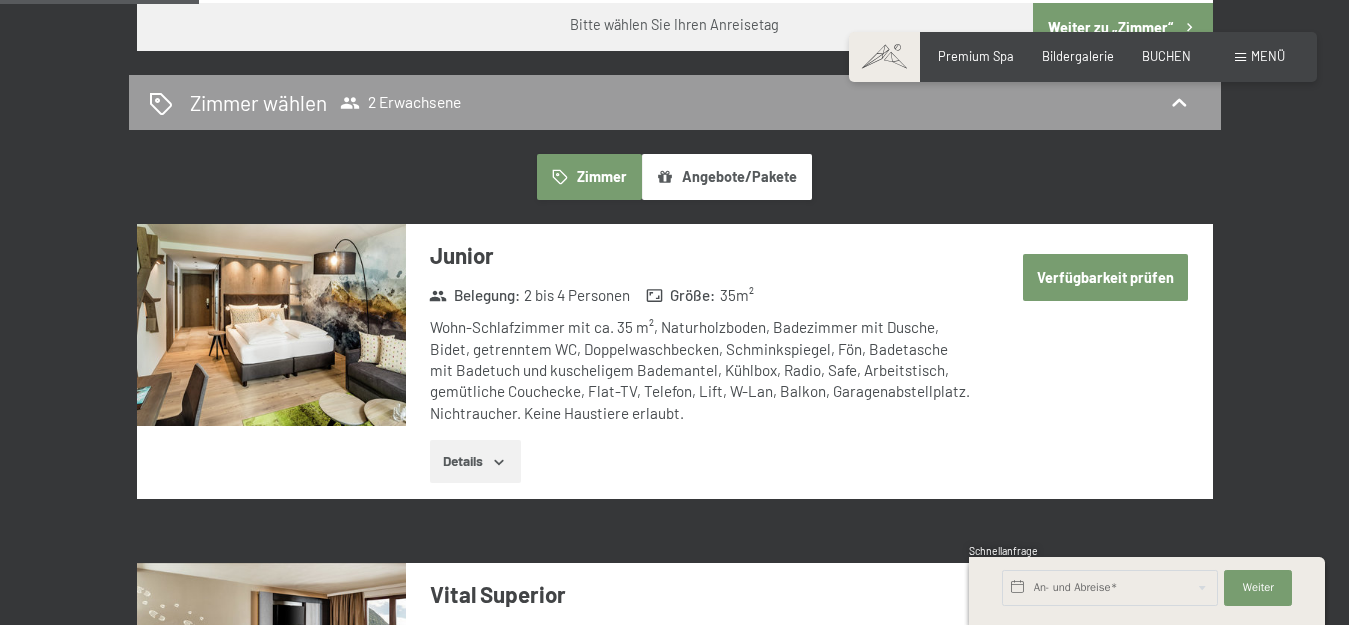 click on "Details" at bounding box center [475, 462] 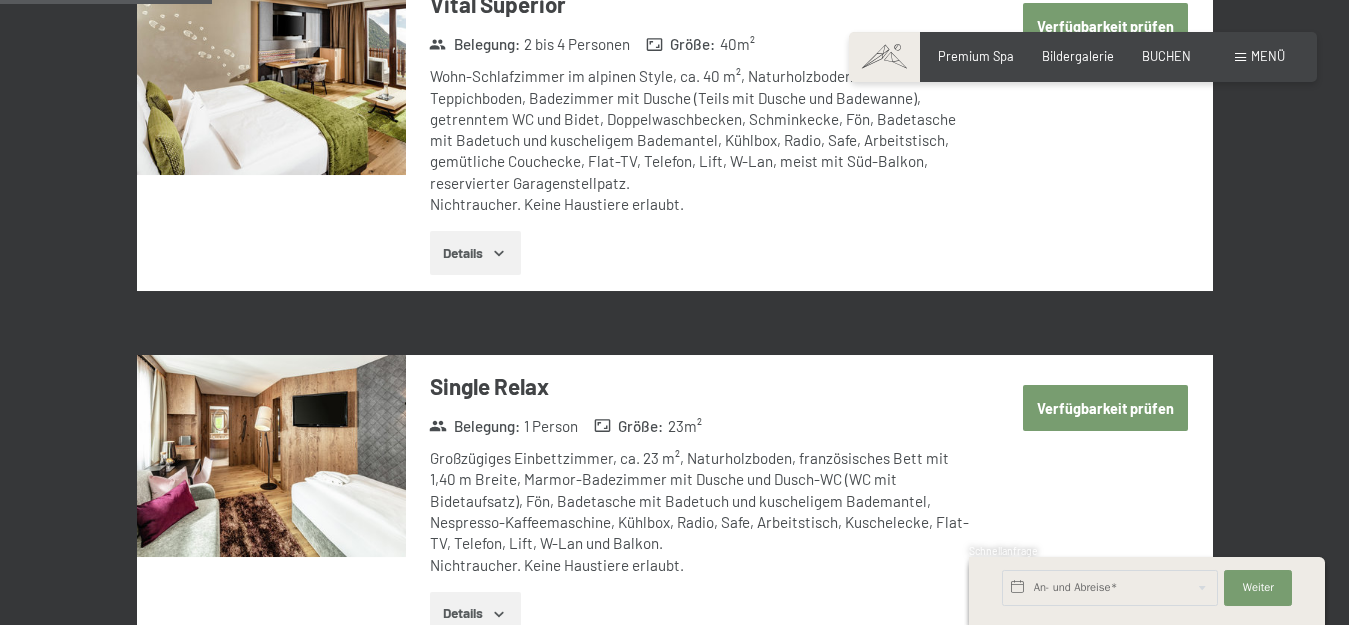 scroll, scrollTop: 0, scrollLeft: 0, axis: both 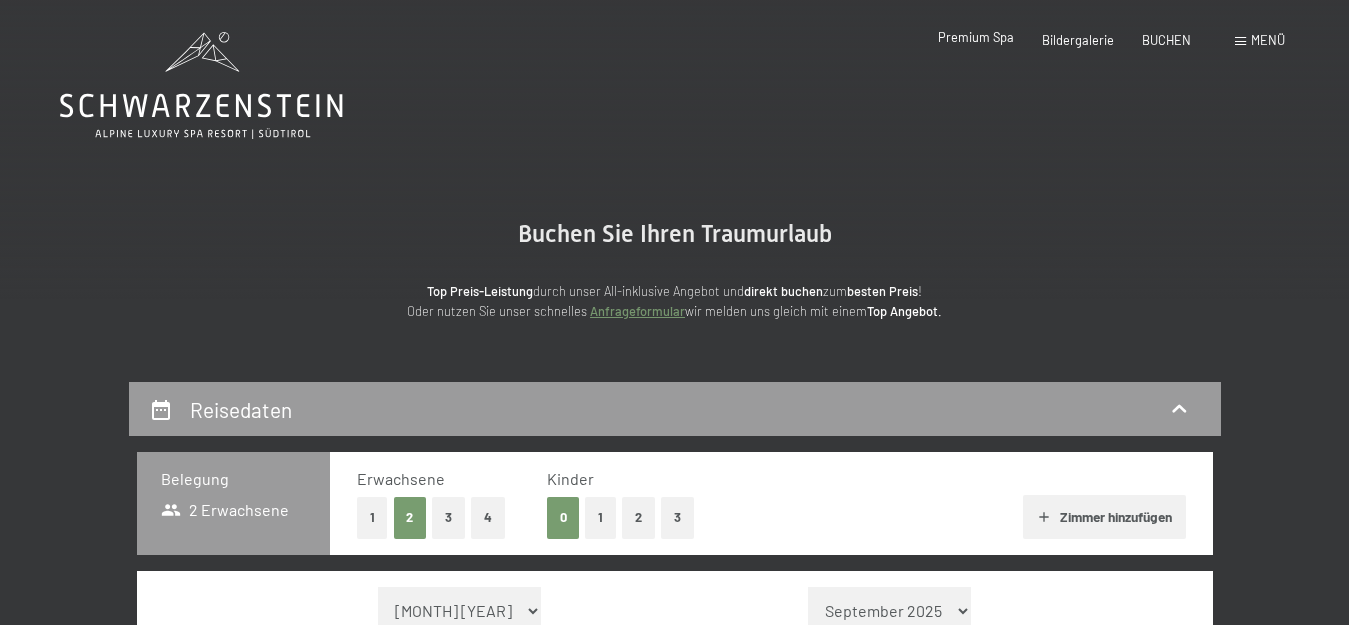 click on "Premium Spa" at bounding box center [976, 37] 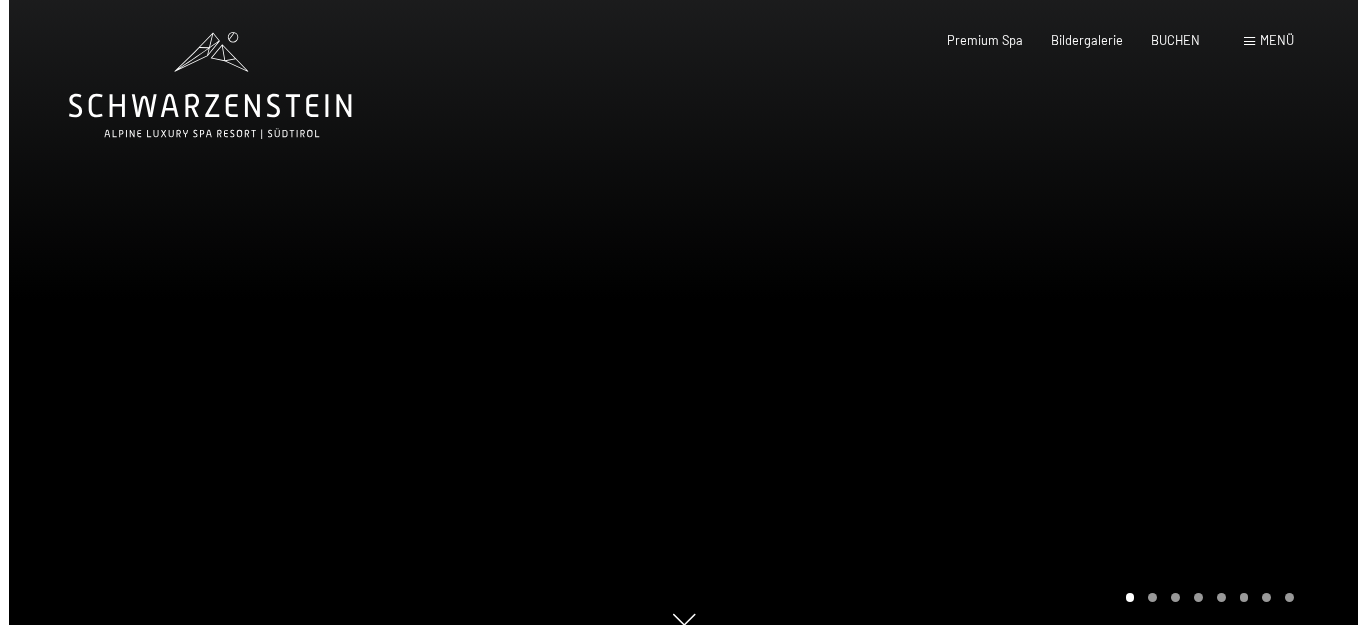 scroll, scrollTop: 0, scrollLeft: 0, axis: both 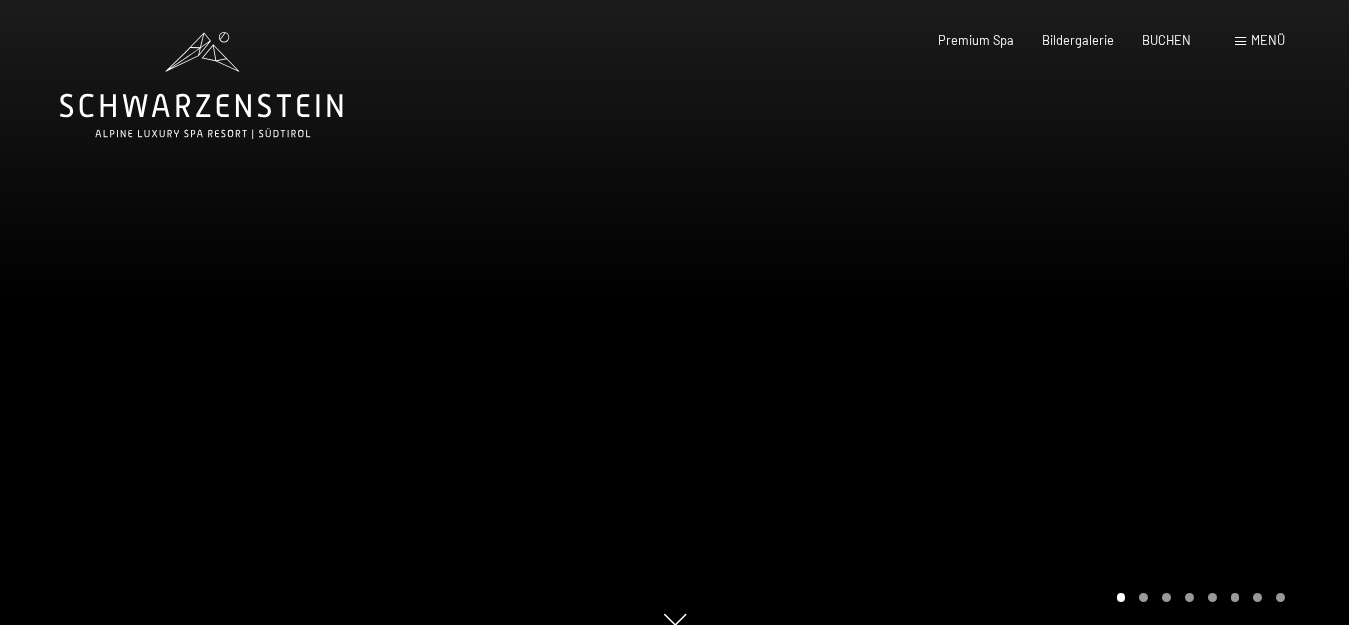 click on "Menü" at bounding box center (1268, 40) 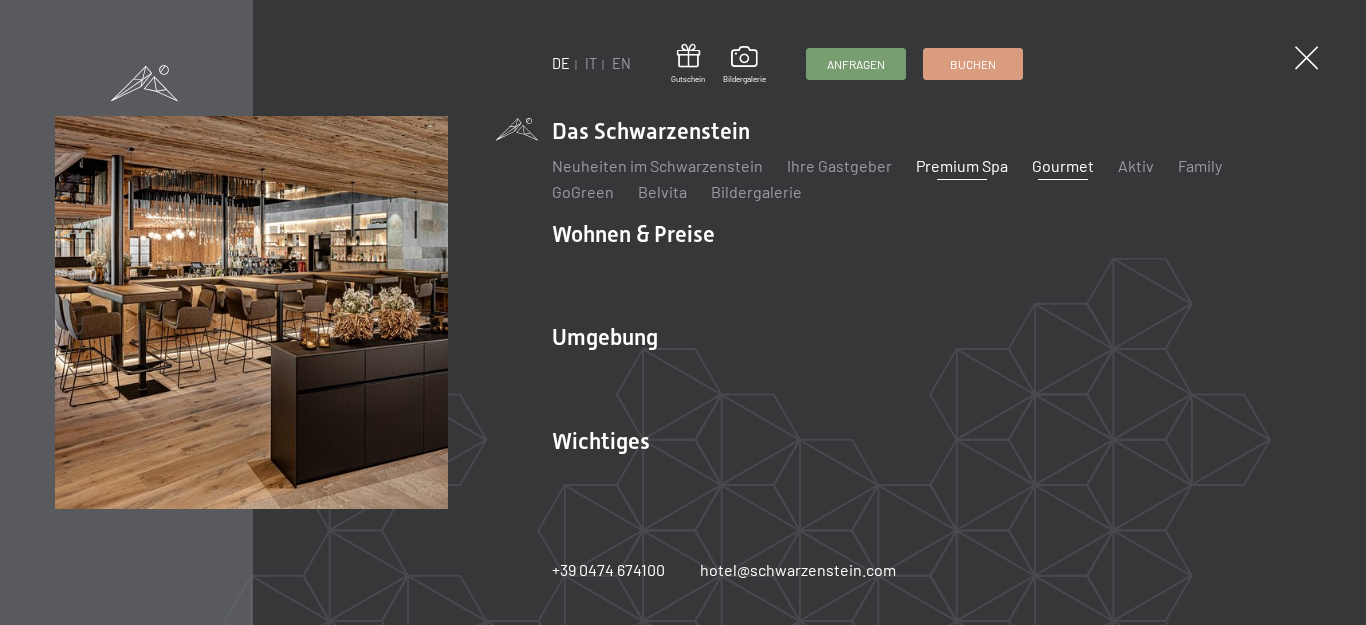 click on "Gourmet" at bounding box center [1063, 165] 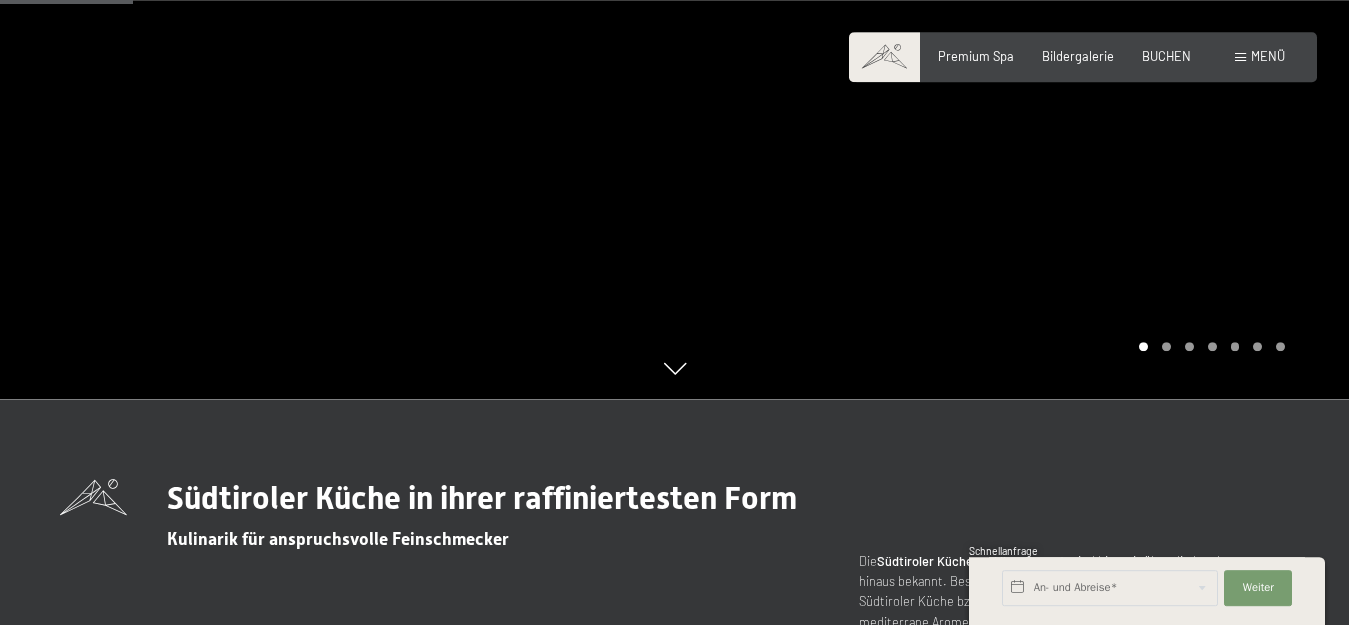 scroll, scrollTop: 0, scrollLeft: 0, axis: both 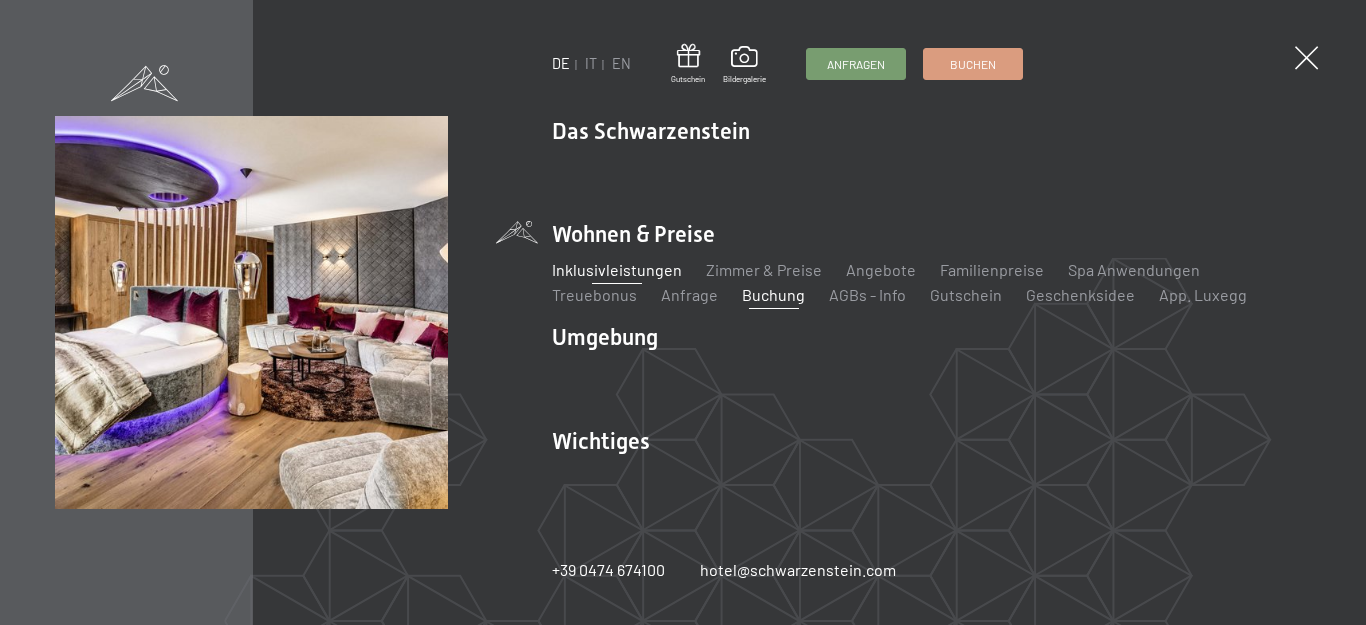 click on "Inklusivleistungen" at bounding box center [617, 269] 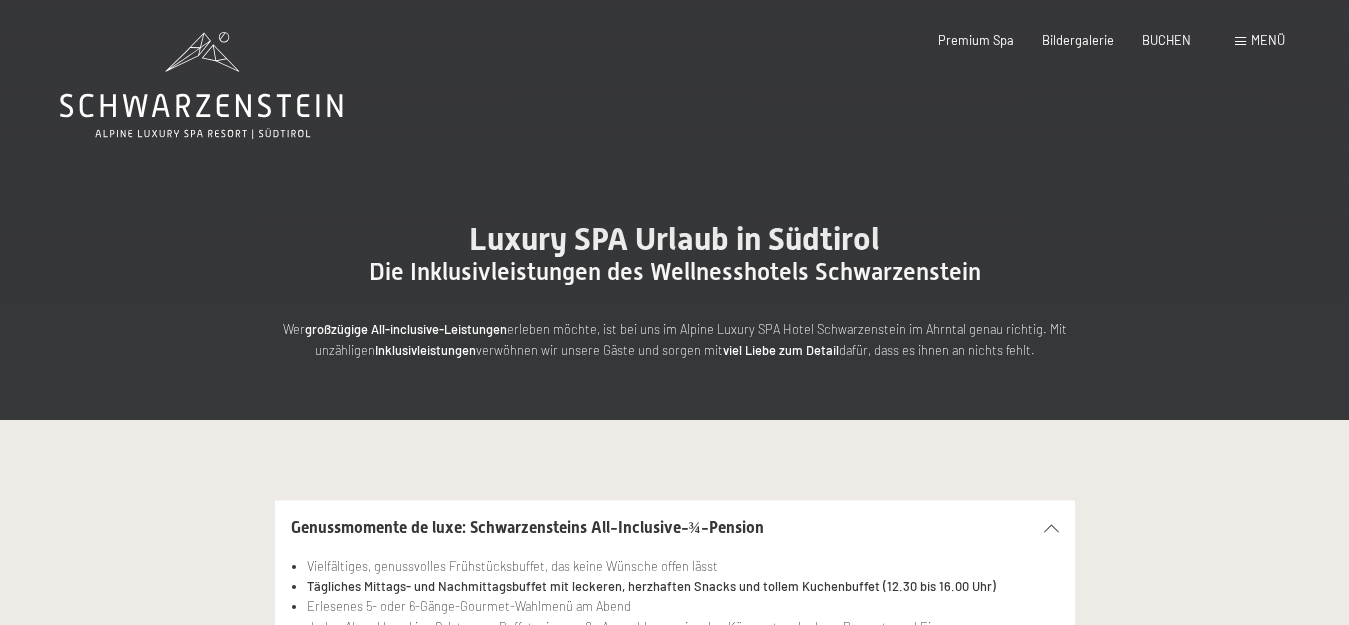 scroll, scrollTop: 0, scrollLeft: 0, axis: both 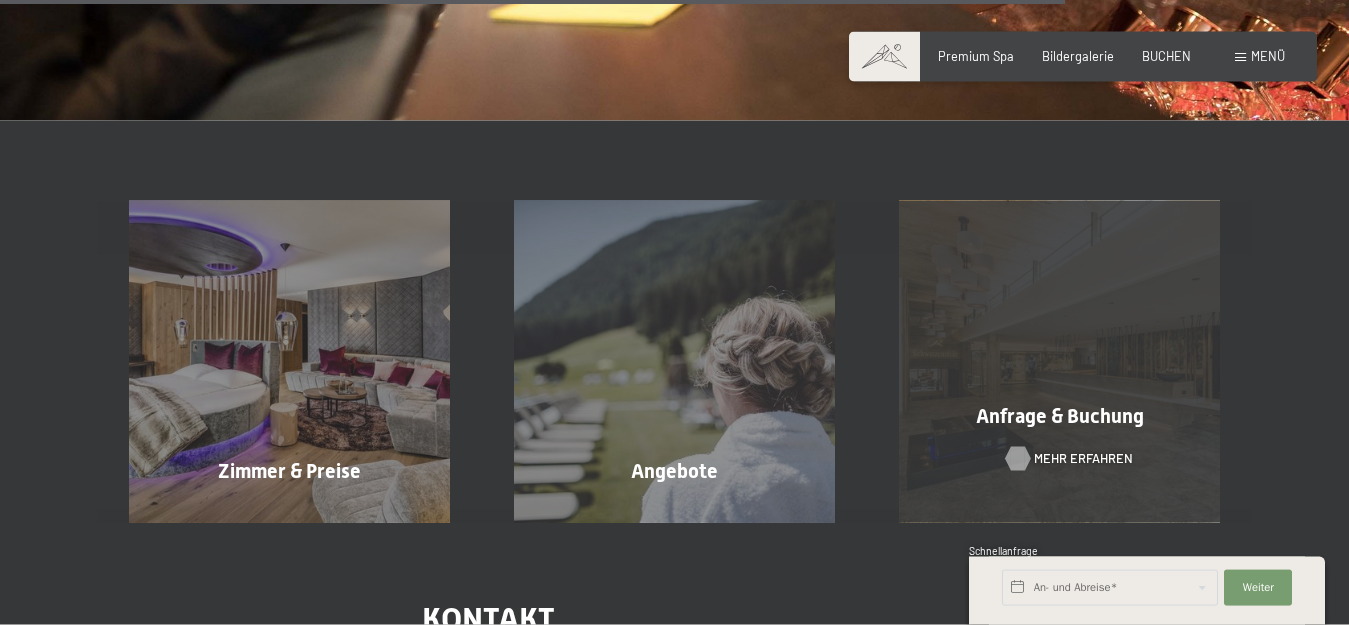 click on "Buchen           Anfragen                                     Premium Spa           Bildergalerie           BUCHEN           Menü                                                                    DE         IT         EN                Gutschein             Bildergalerie               Anfragen           Buchen                    DE         IT         EN                       Das Schwarzenstein           Neuheiten im Schwarzenstein         Ihre Gastgeber         Premium Spa         Gourmet         Aktiv         Wochenprogramm         Bilder             Family         GoGreen         Belvita         Bildergalerie                     Wohnen & Preise           Inklusivleistungen         Zimmer & Preise         Liste             Angebote         Liste             Familienpreise         Spa Anwendungen         Treuebonus         Anfrage         Buchung         AGBs - Info         Gutschein         Geschenksidee         App. Luxegg" at bounding box center [674, -619] 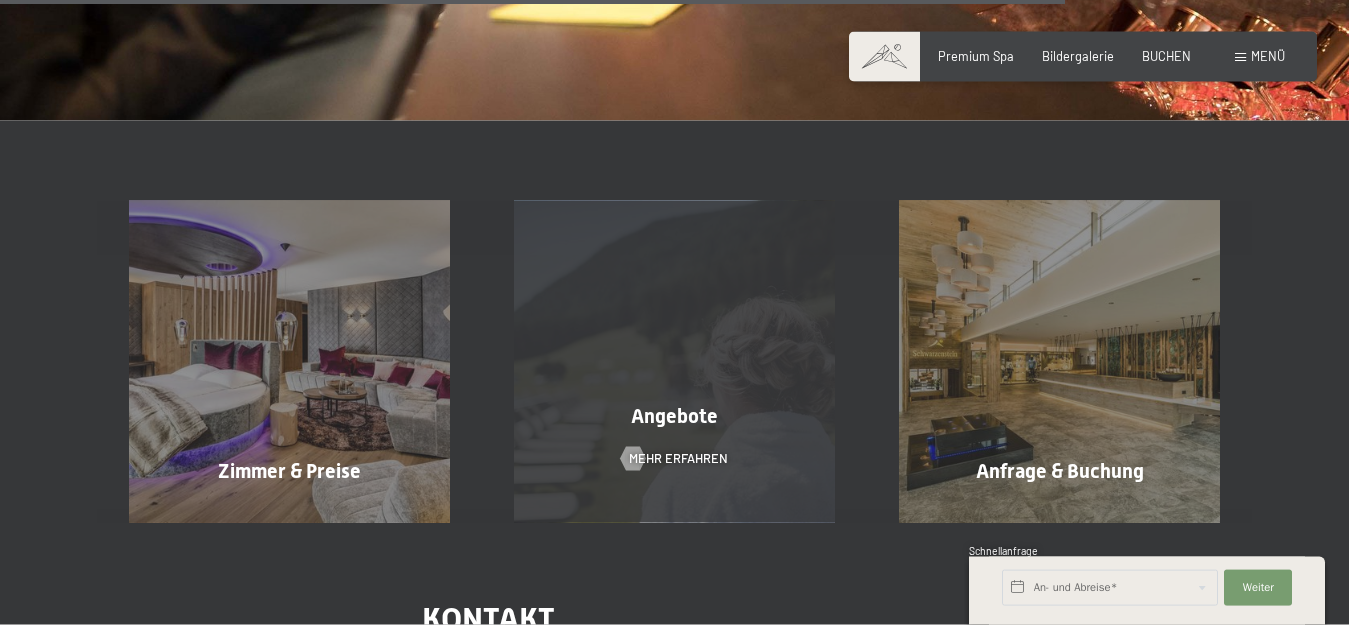 click on "Angebote" at bounding box center (674, 416) 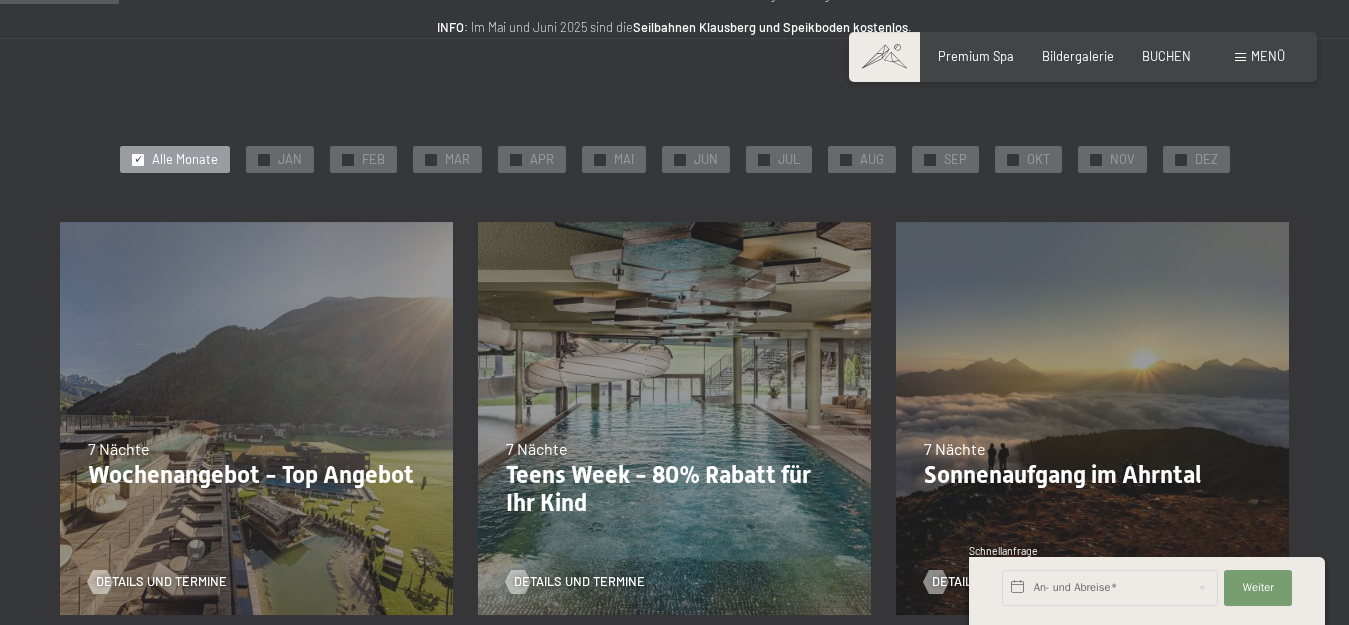 scroll, scrollTop: 275, scrollLeft: 0, axis: vertical 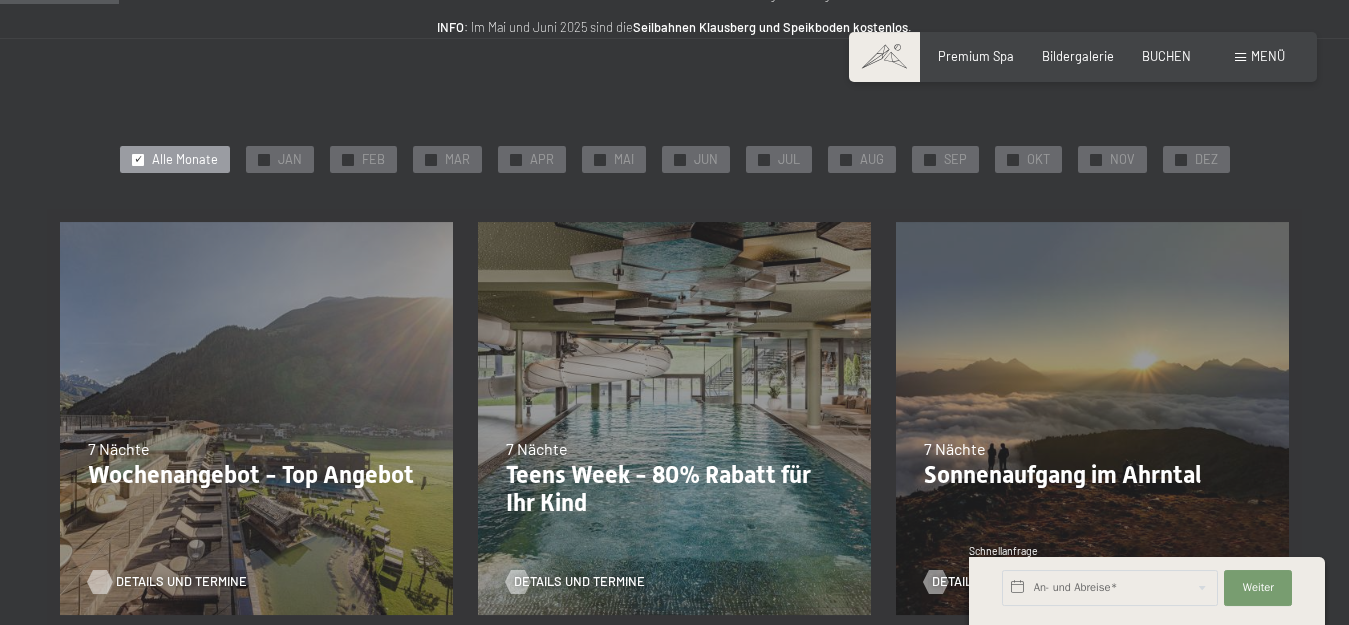 click on "Details und Termine" at bounding box center (181, 582) 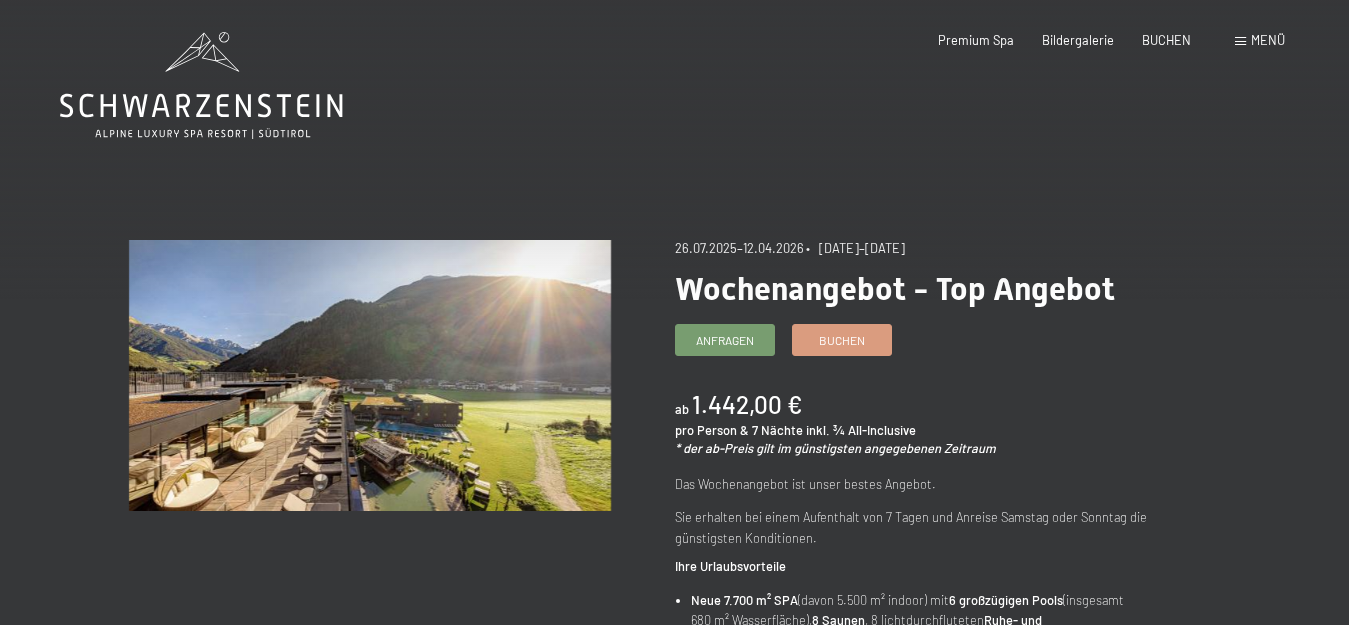 scroll, scrollTop: 0, scrollLeft: 0, axis: both 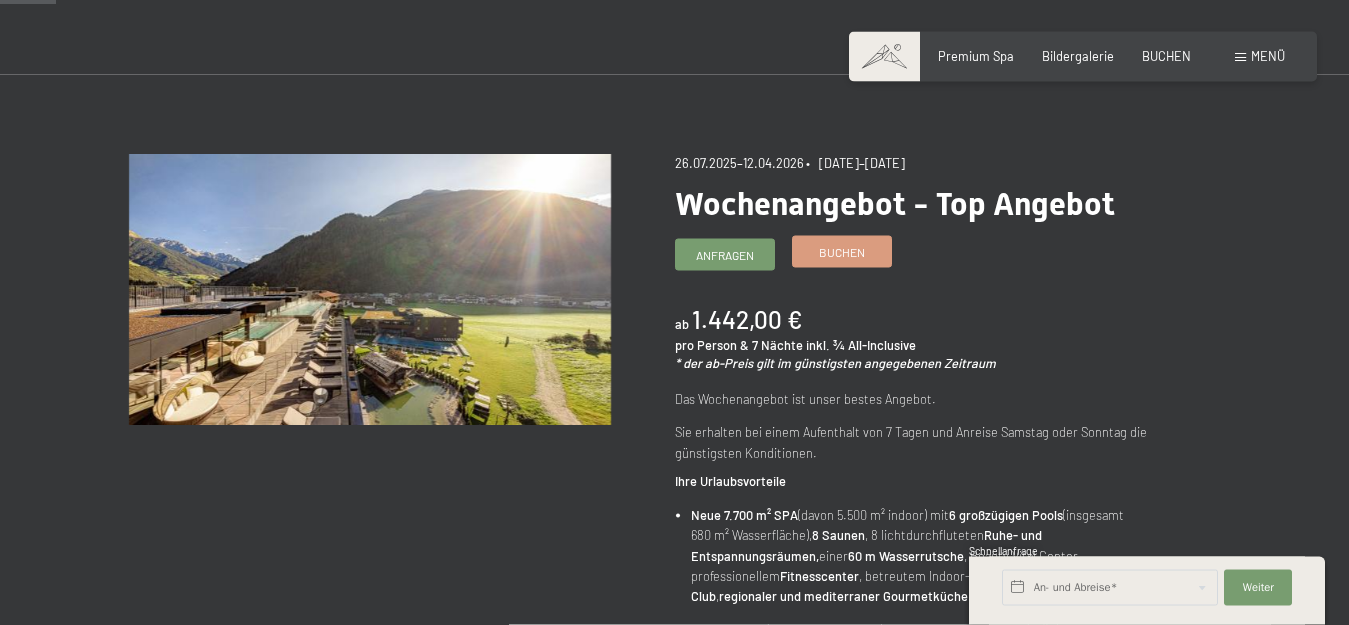 click on "Buchen" at bounding box center [842, 252] 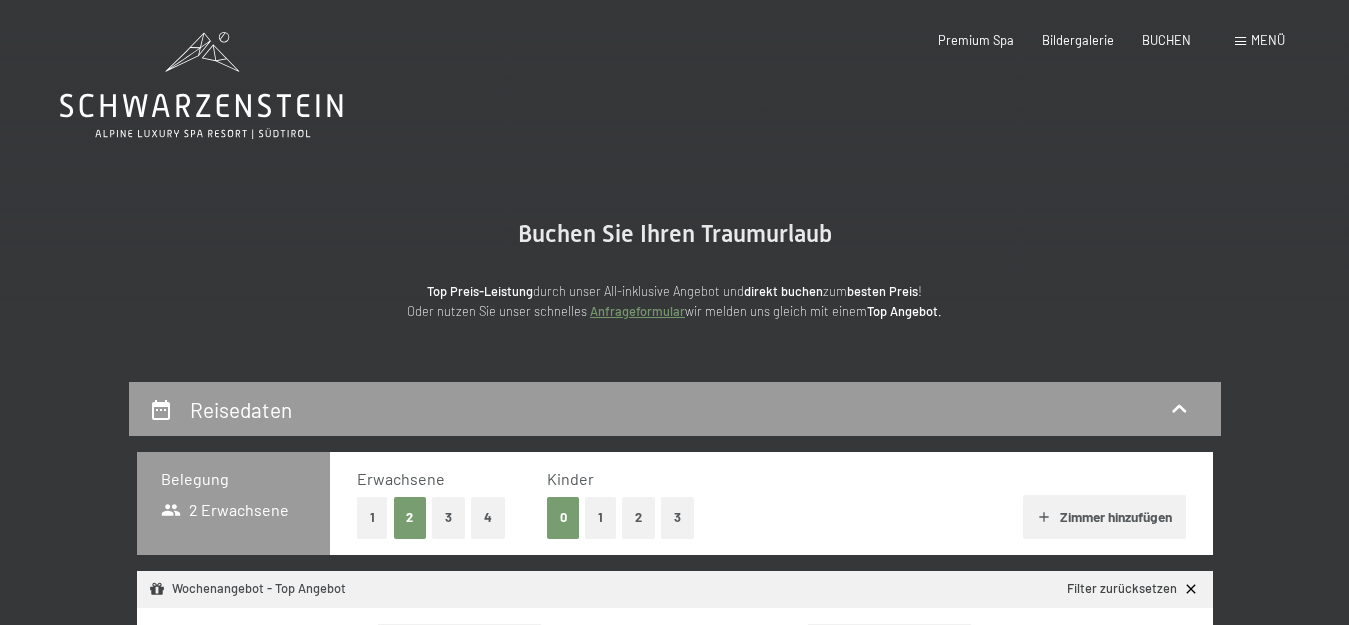 scroll, scrollTop: 0, scrollLeft: 0, axis: both 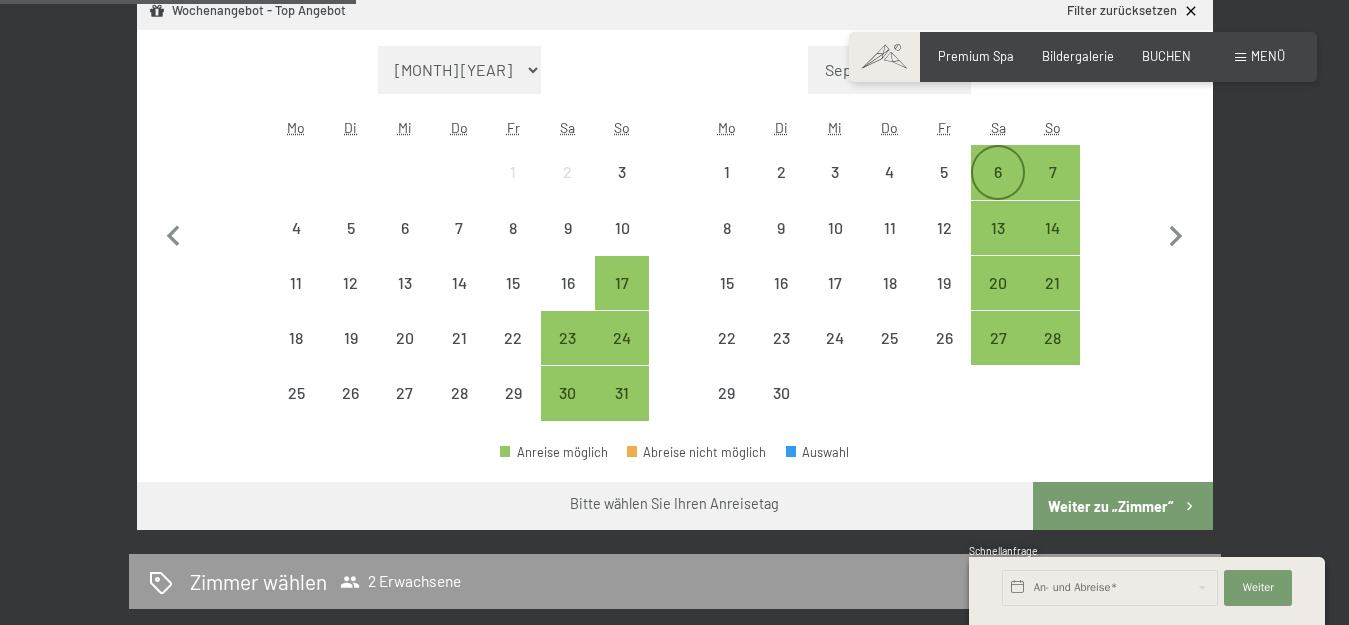 click on "6" at bounding box center [998, 189] 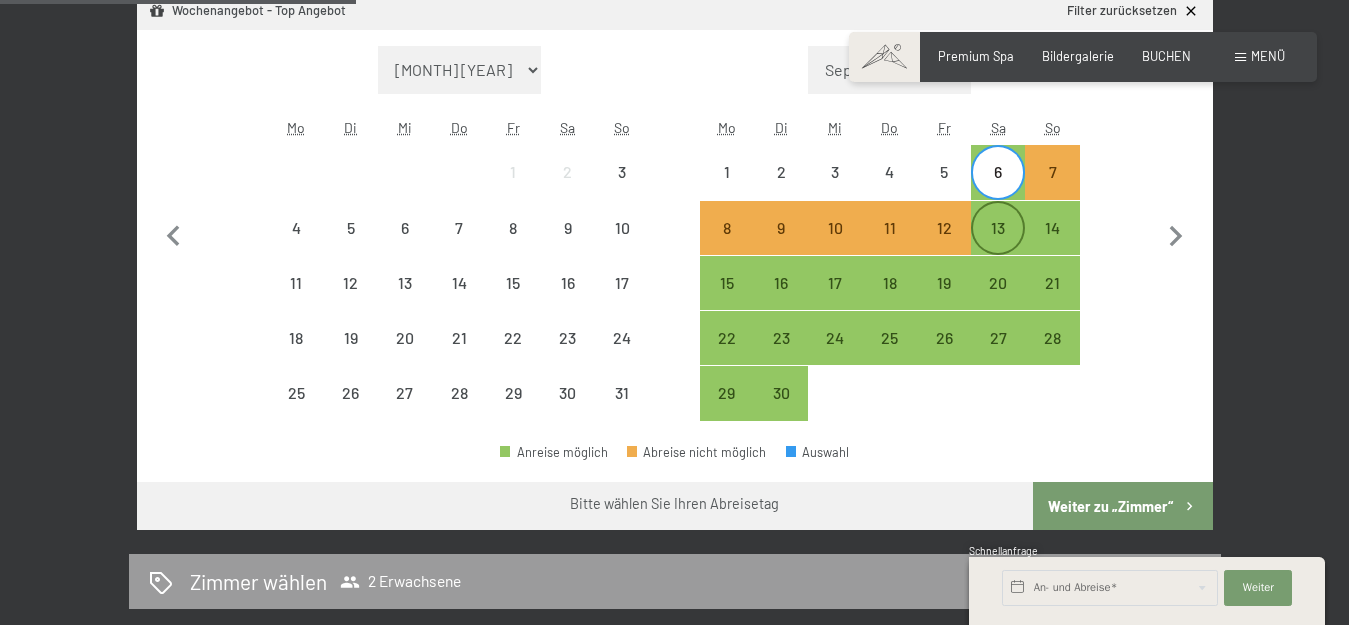 click on "13" at bounding box center (998, 245) 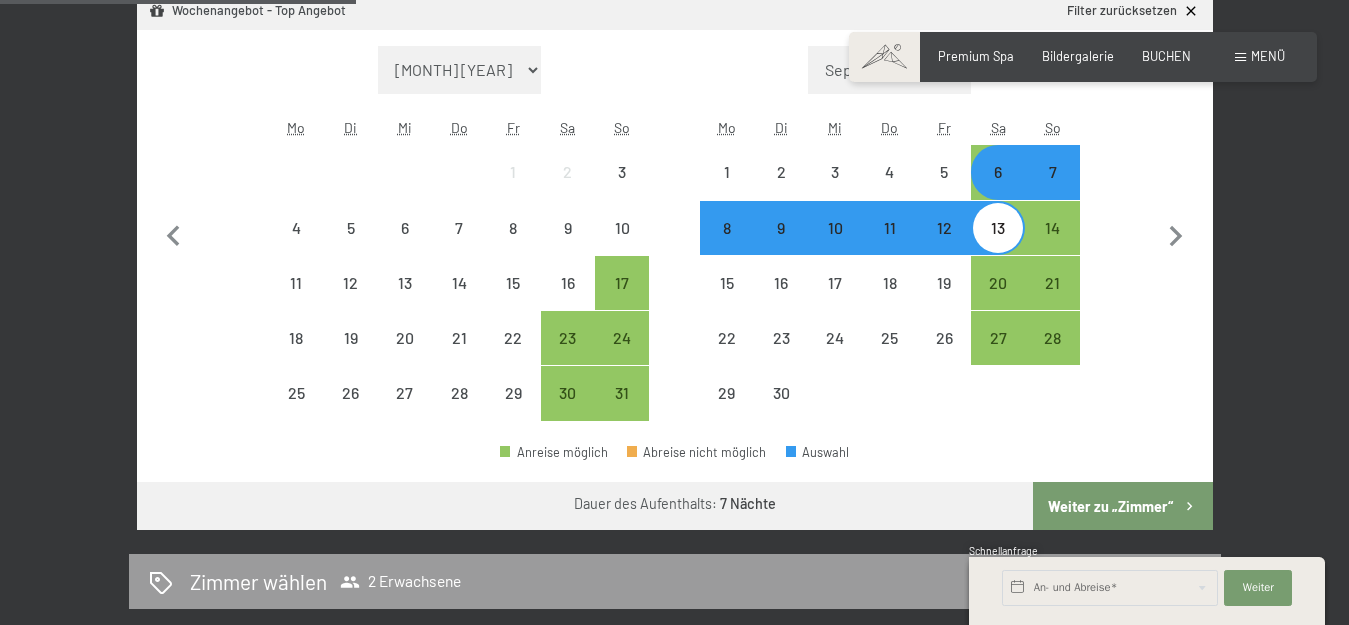 click on "Weiter zu „Zimmer“" at bounding box center (1122, 506) 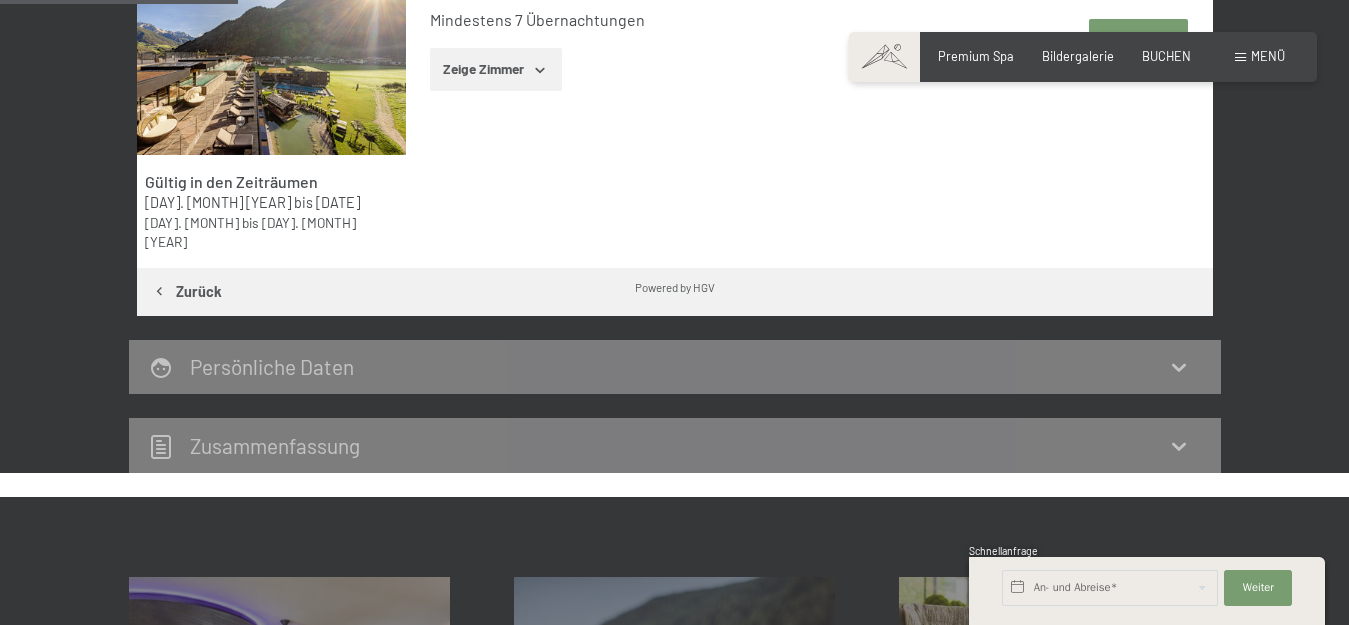 scroll, scrollTop: 382, scrollLeft: 0, axis: vertical 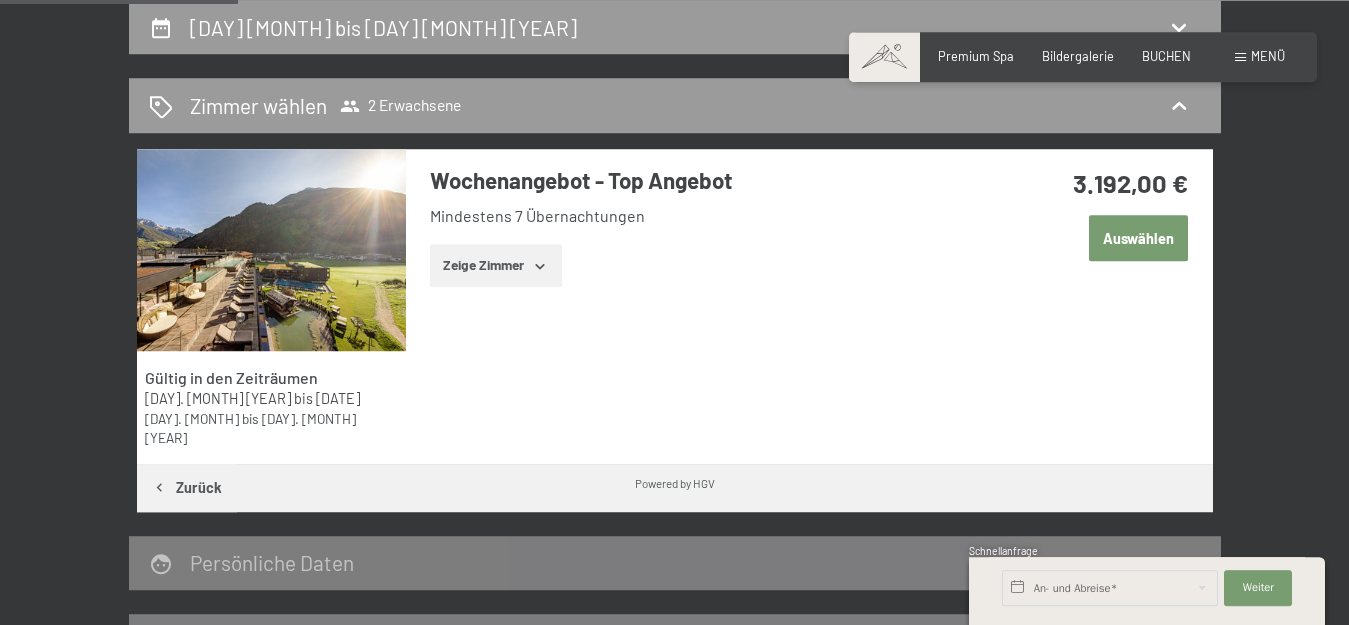 click 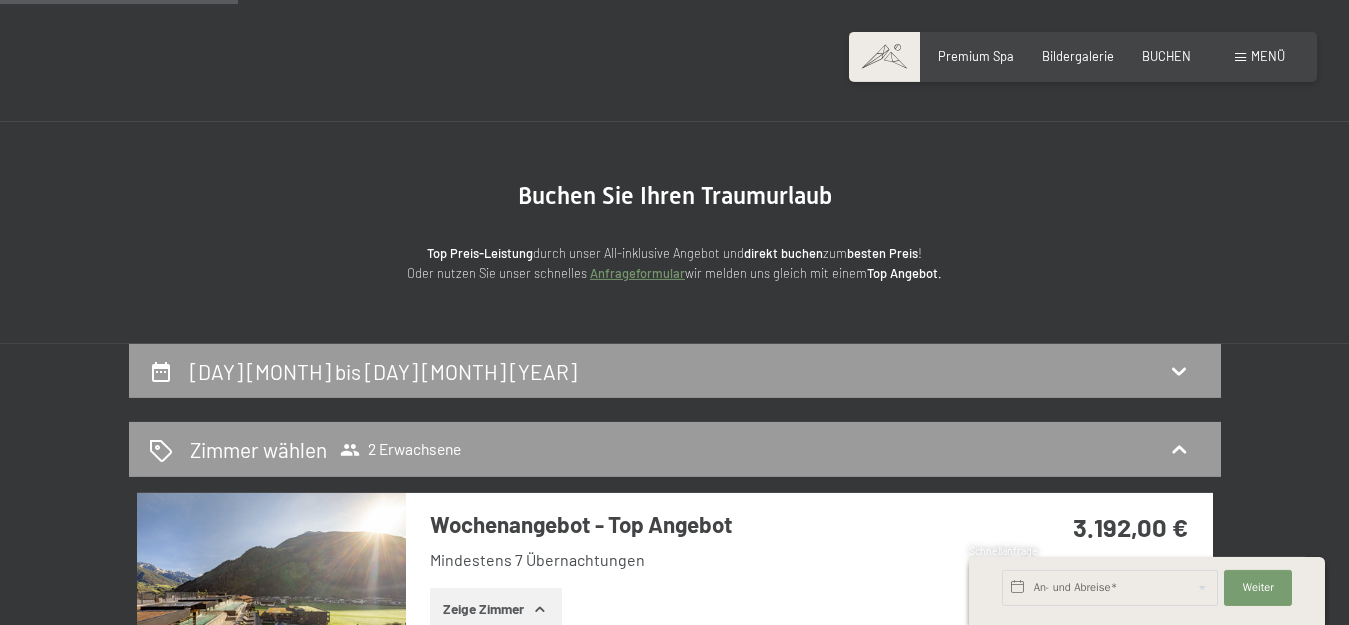scroll, scrollTop: 0, scrollLeft: 0, axis: both 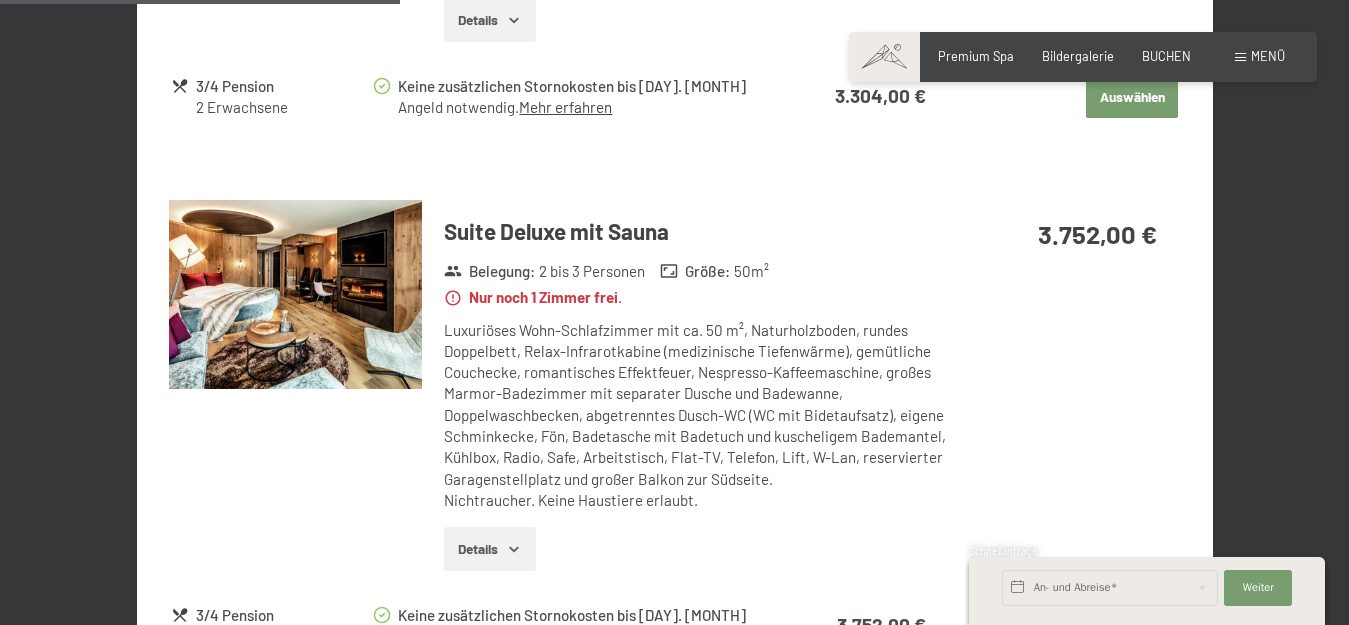 click 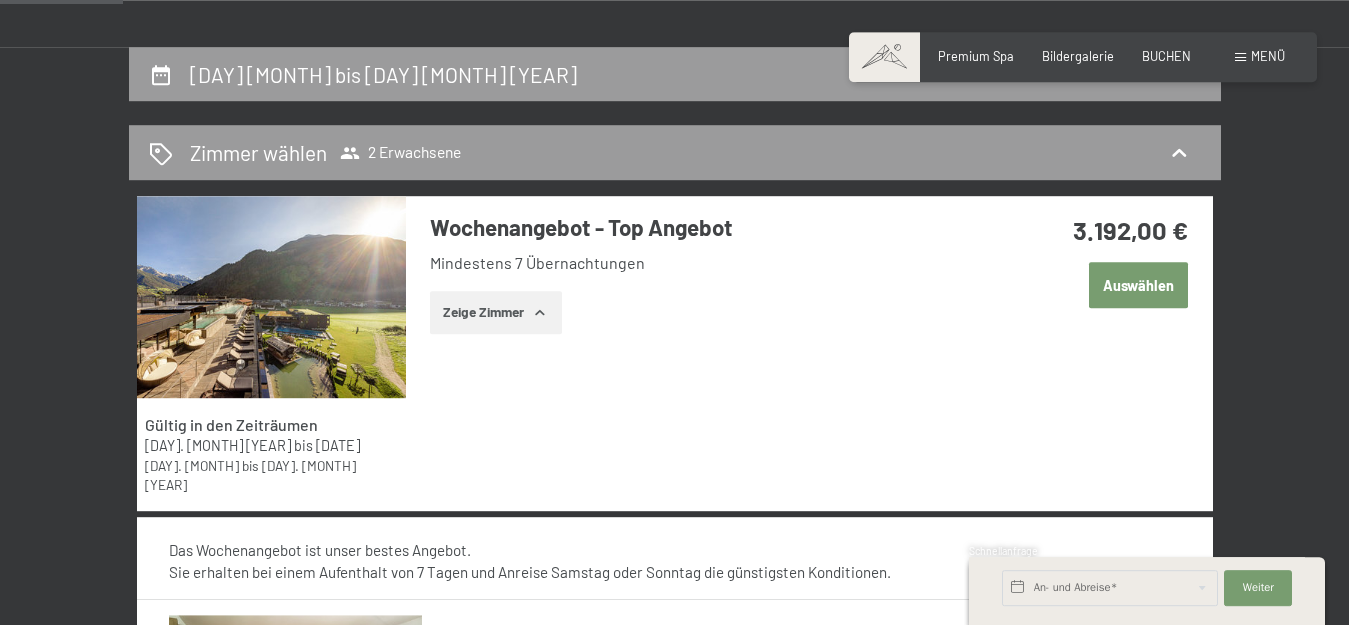 scroll, scrollTop: 320, scrollLeft: 0, axis: vertical 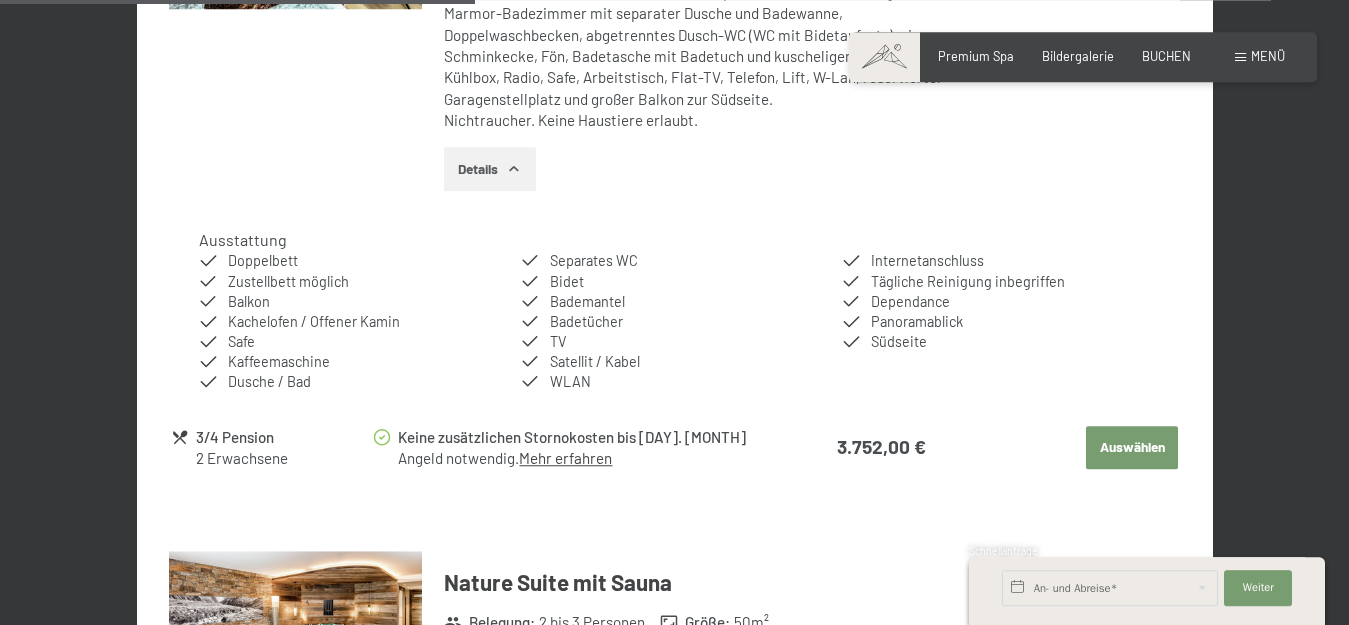 click on "Auswählen" at bounding box center [1132, 448] 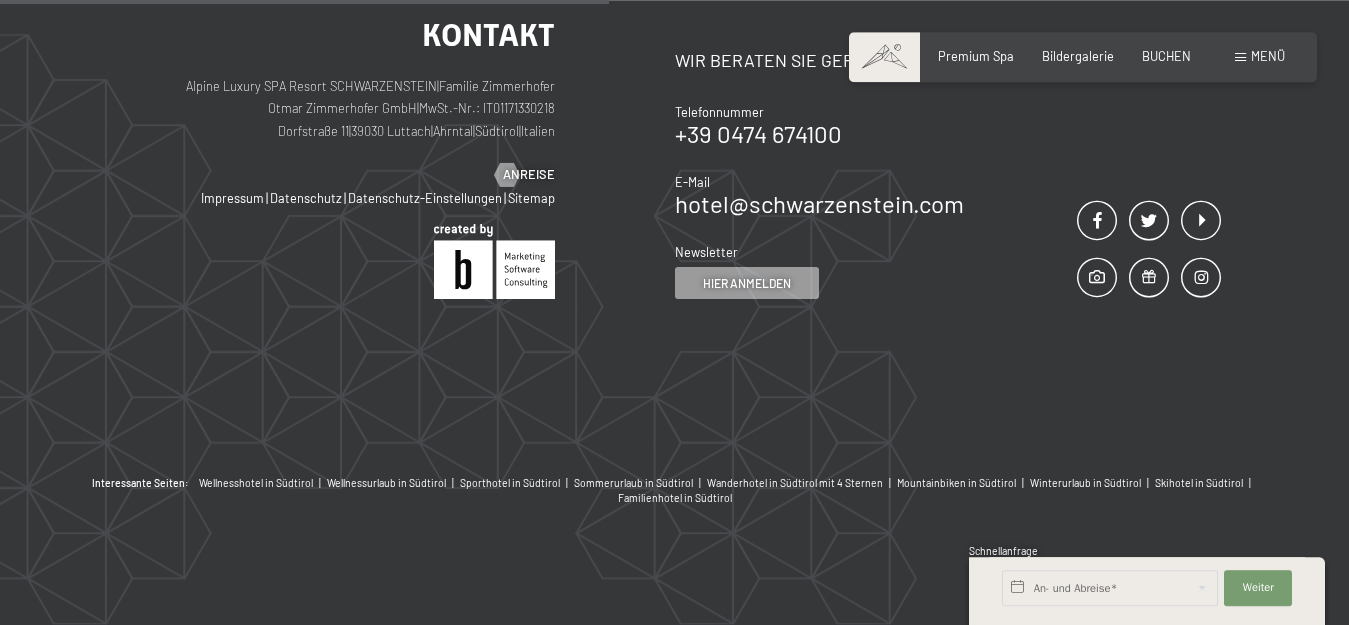 scroll, scrollTop: 1740, scrollLeft: 0, axis: vertical 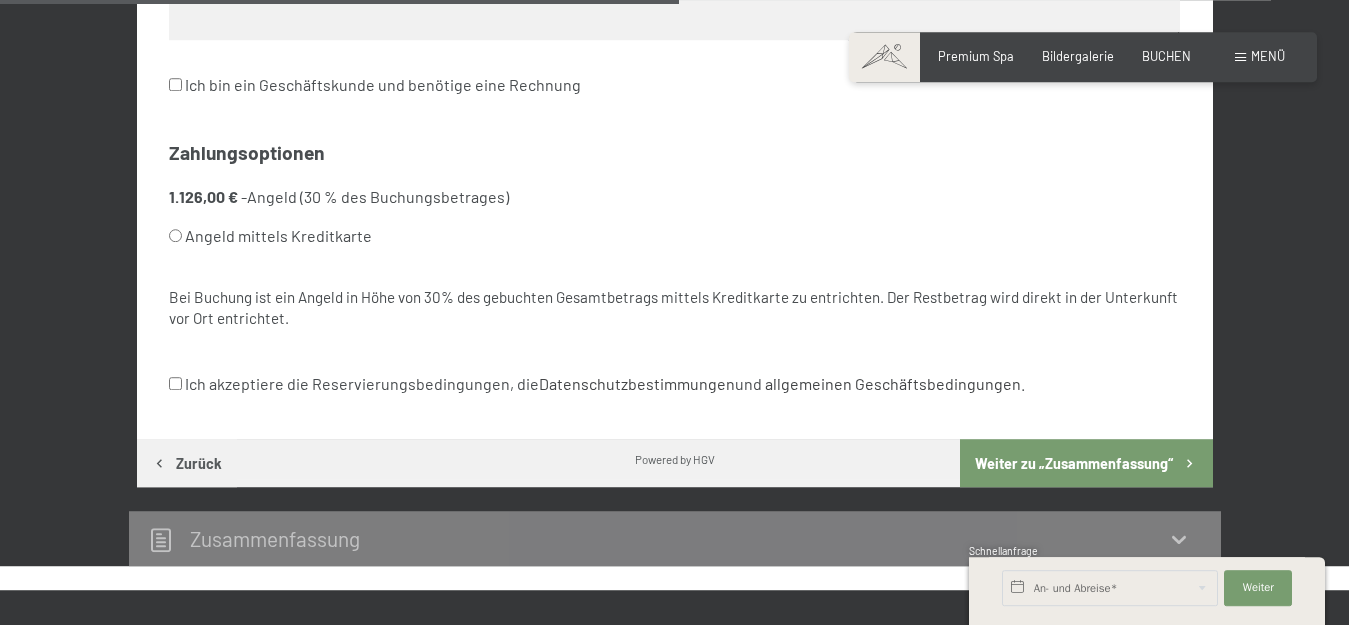 click on "Weiter zu „Zusammen­fassung“" at bounding box center [1086, 463] 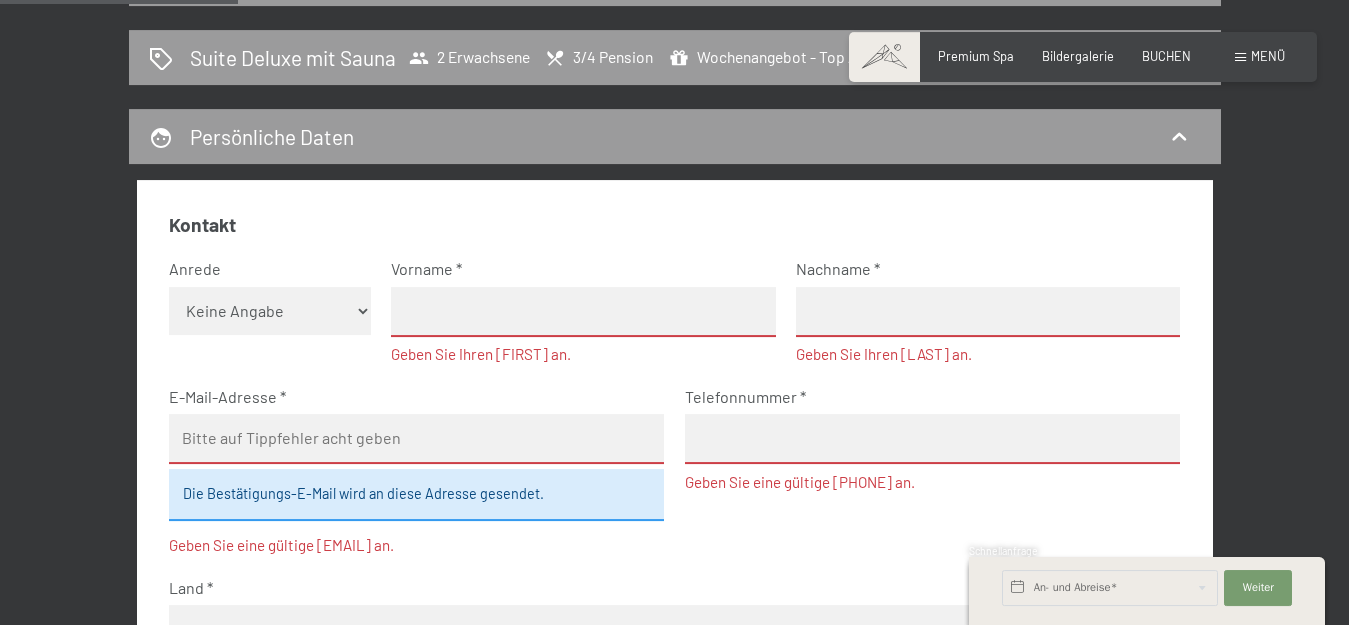 scroll, scrollTop: 429, scrollLeft: 0, axis: vertical 